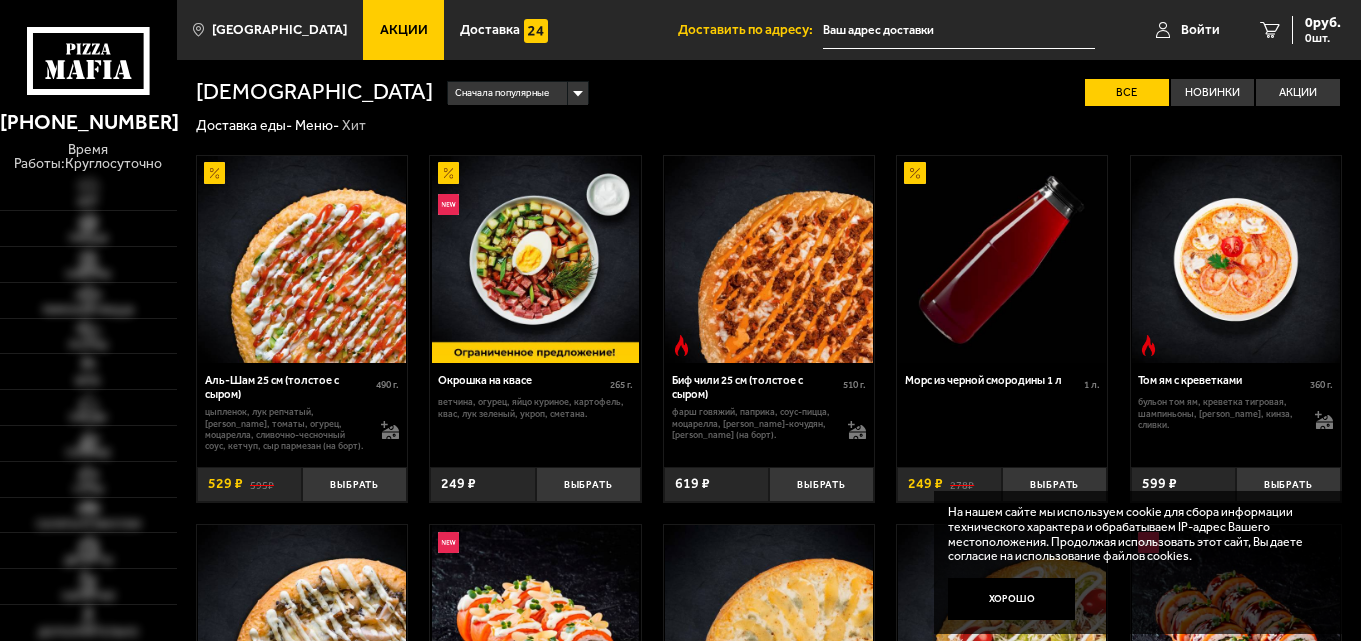 scroll, scrollTop: 0, scrollLeft: 0, axis: both 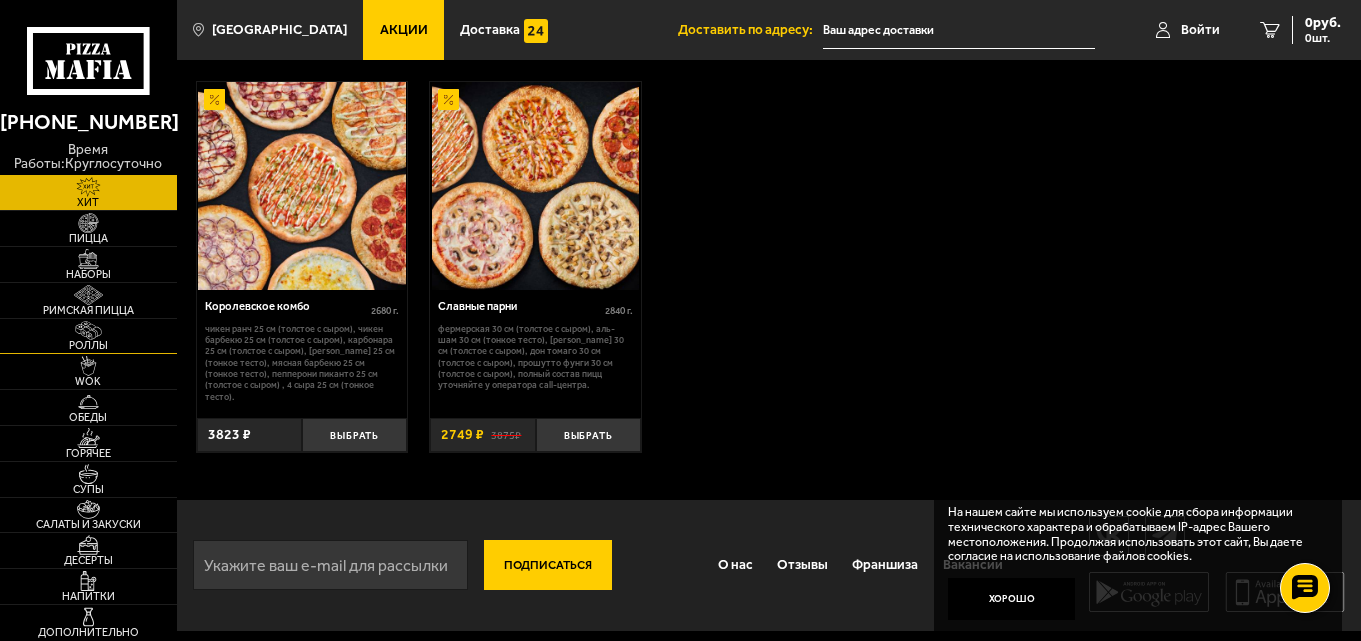 click at bounding box center [88, 331] 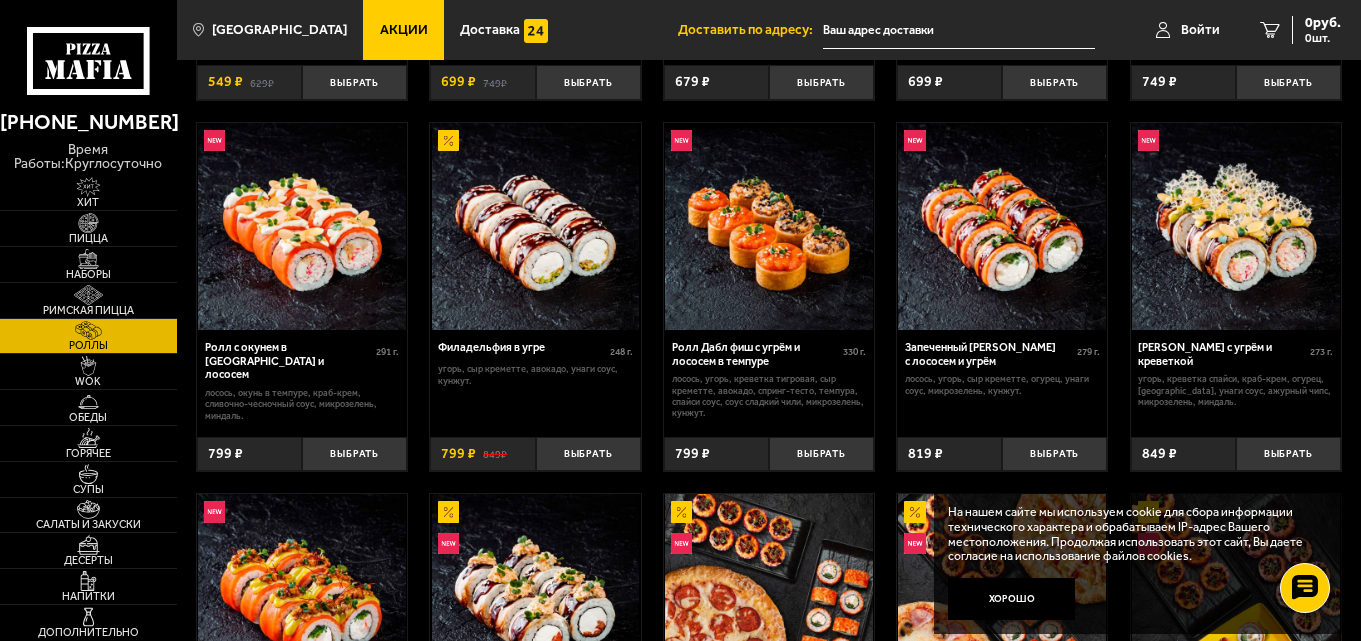scroll, scrollTop: 394, scrollLeft: 0, axis: vertical 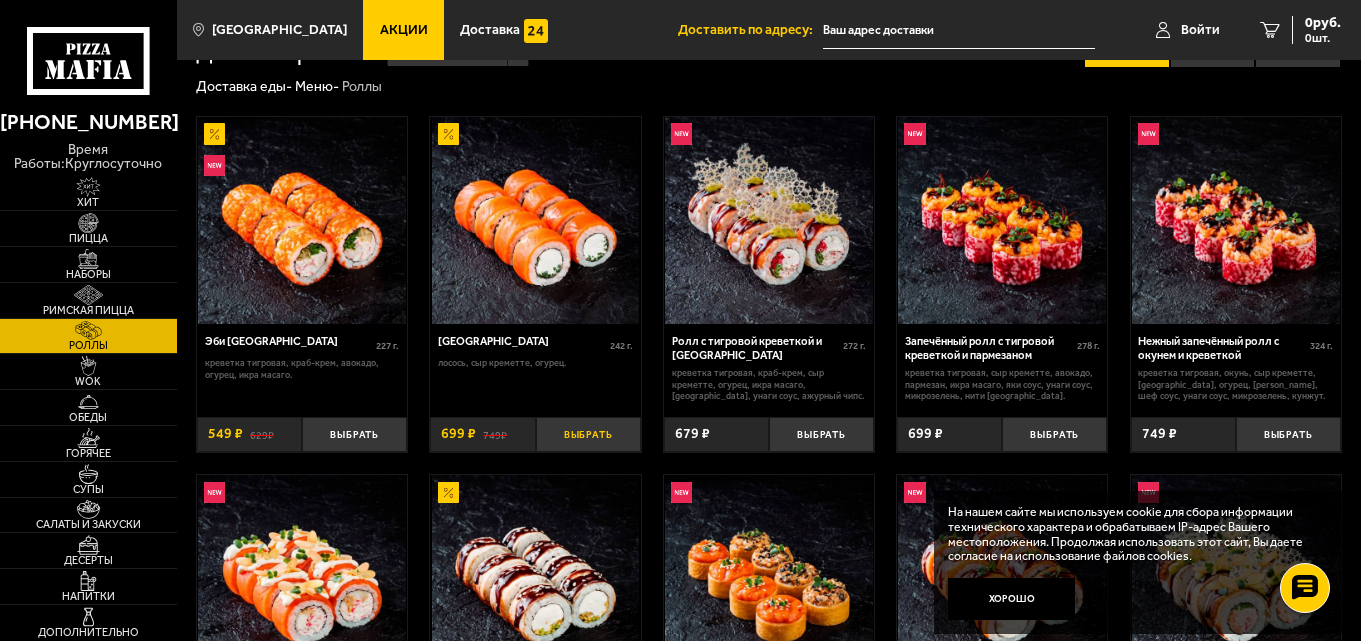 click on "Выбрать" at bounding box center [588, 434] 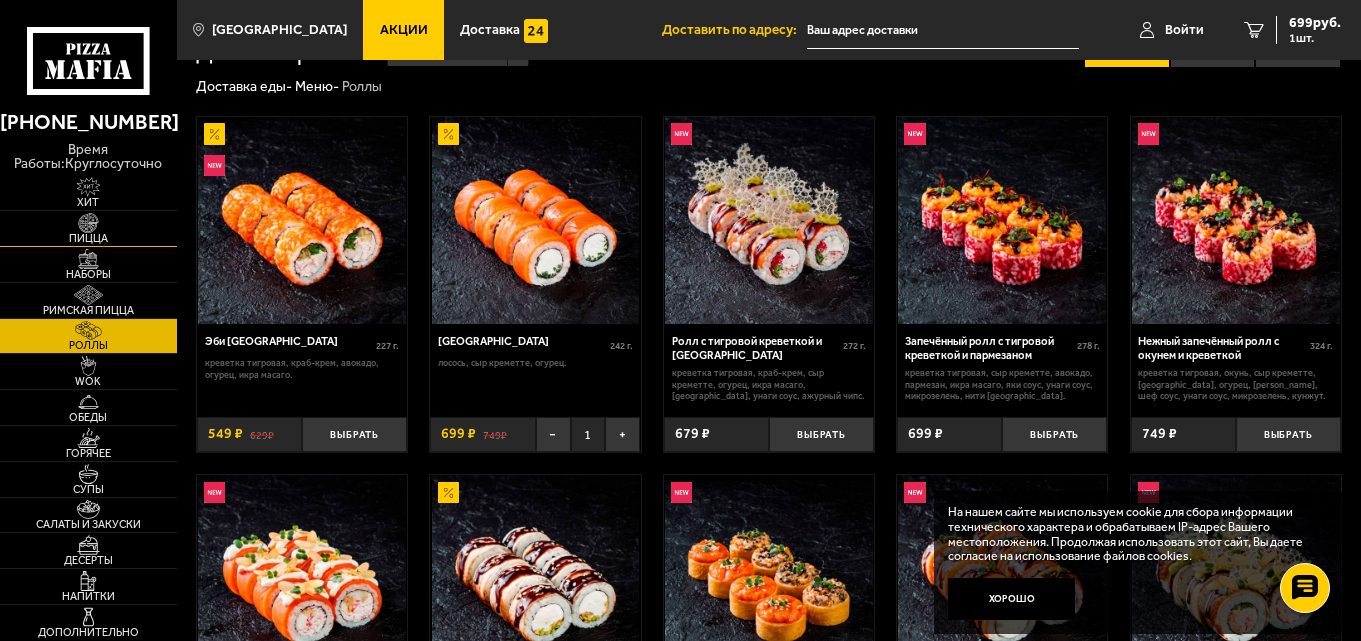 click on "Пицца" at bounding box center (88, 238) 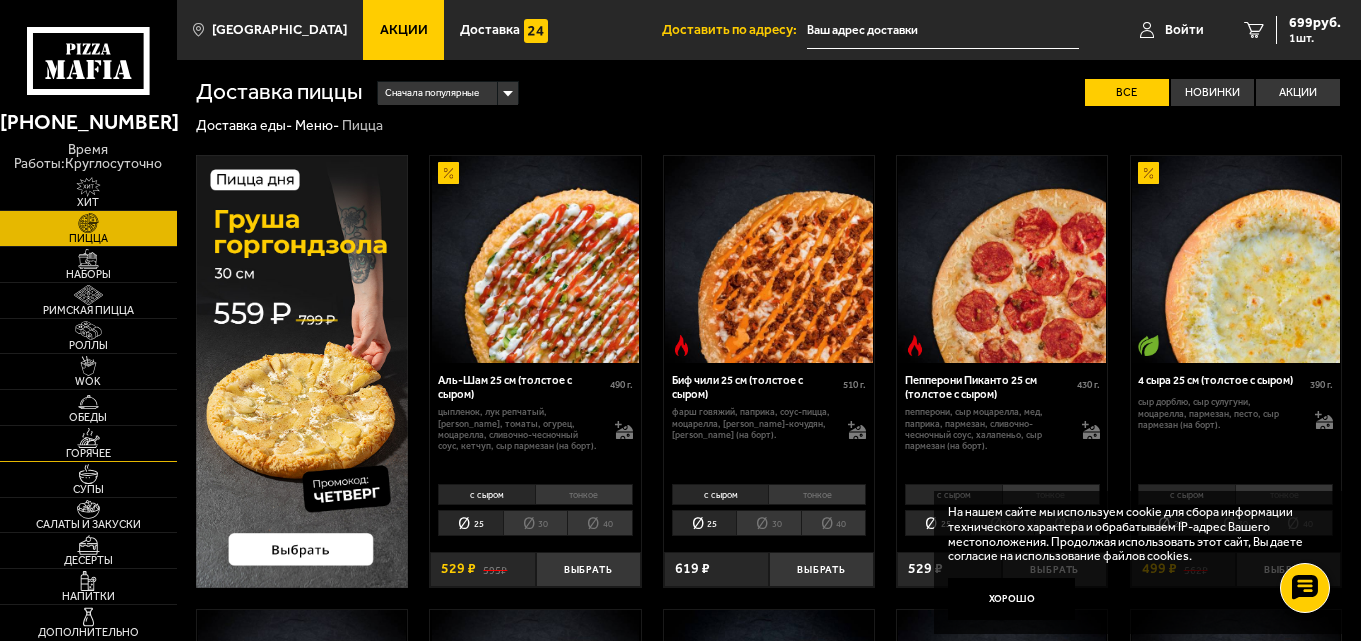 click at bounding box center (88, 438) 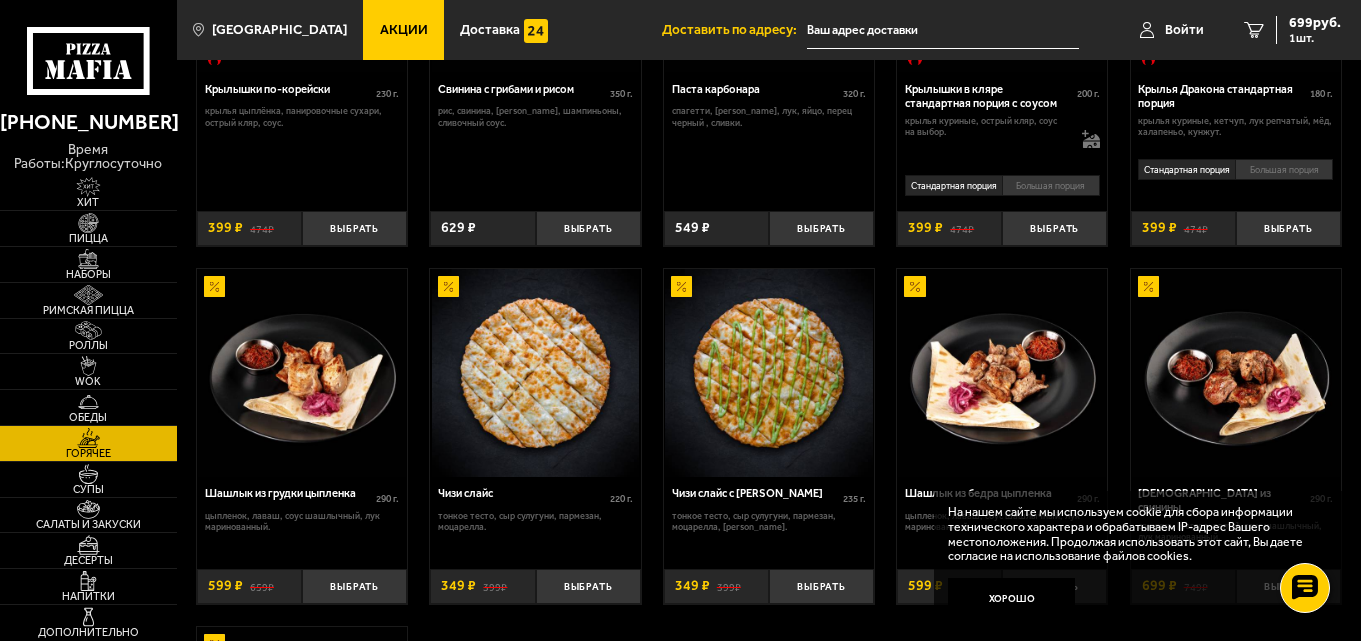 scroll, scrollTop: 698, scrollLeft: 0, axis: vertical 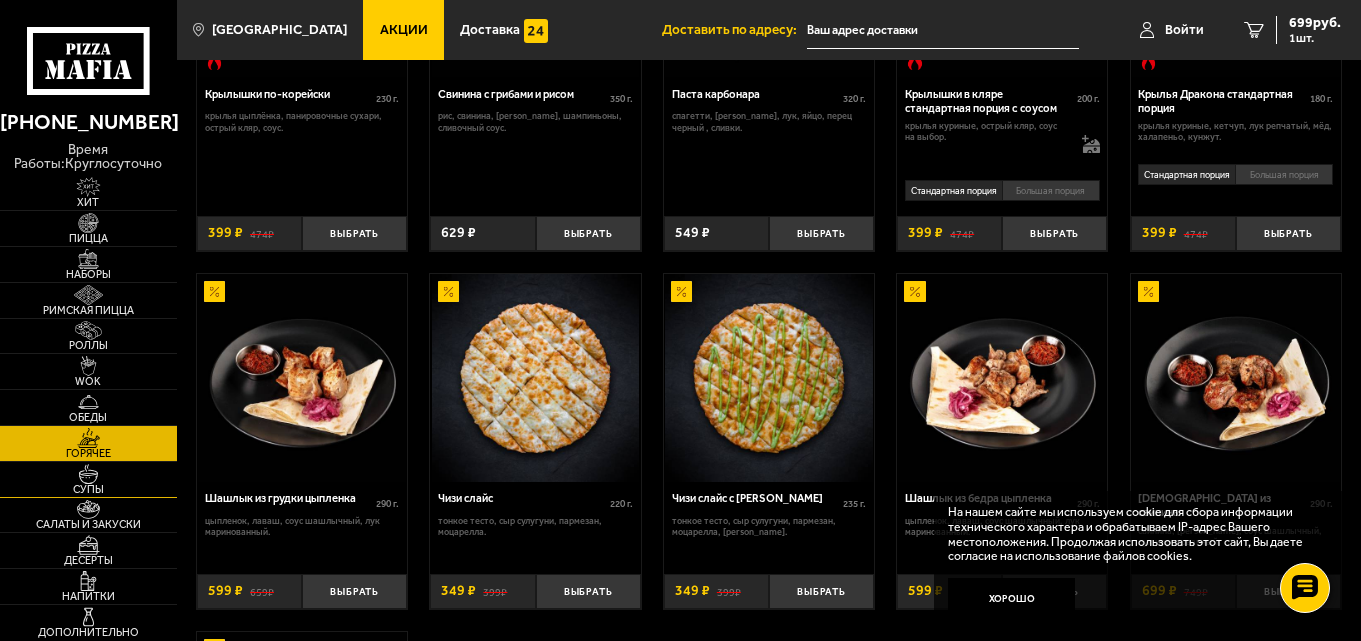 click at bounding box center (88, 474) 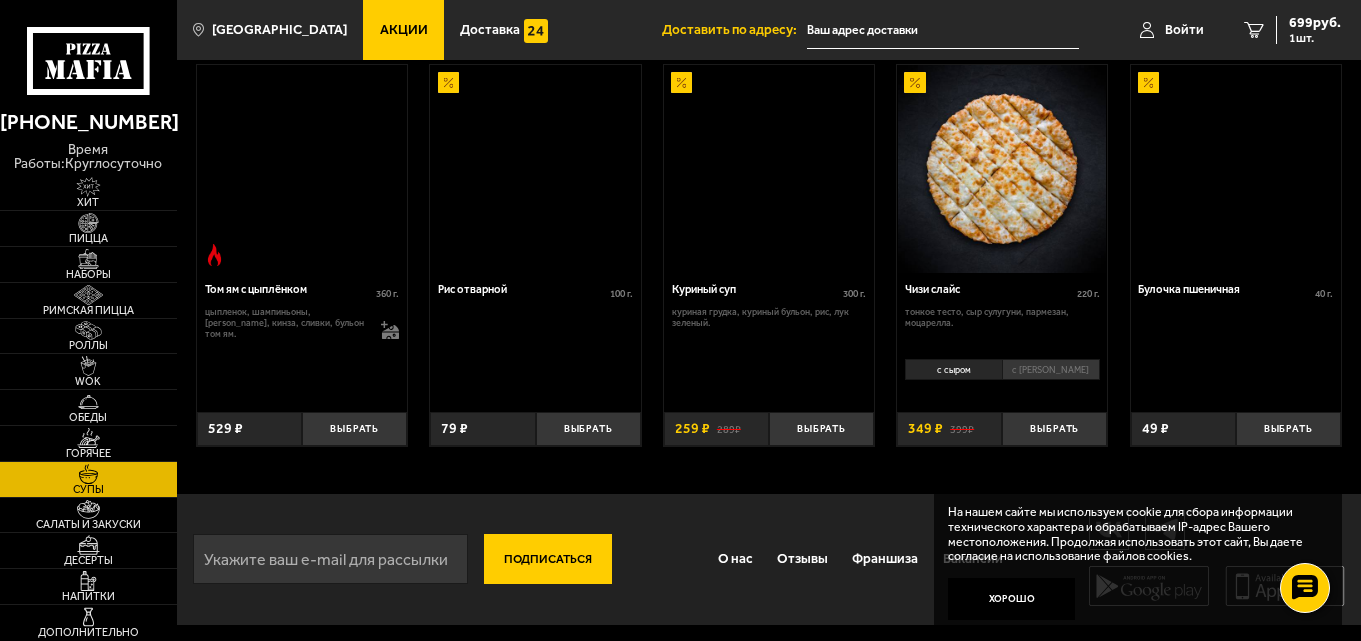 scroll, scrollTop: 0, scrollLeft: 0, axis: both 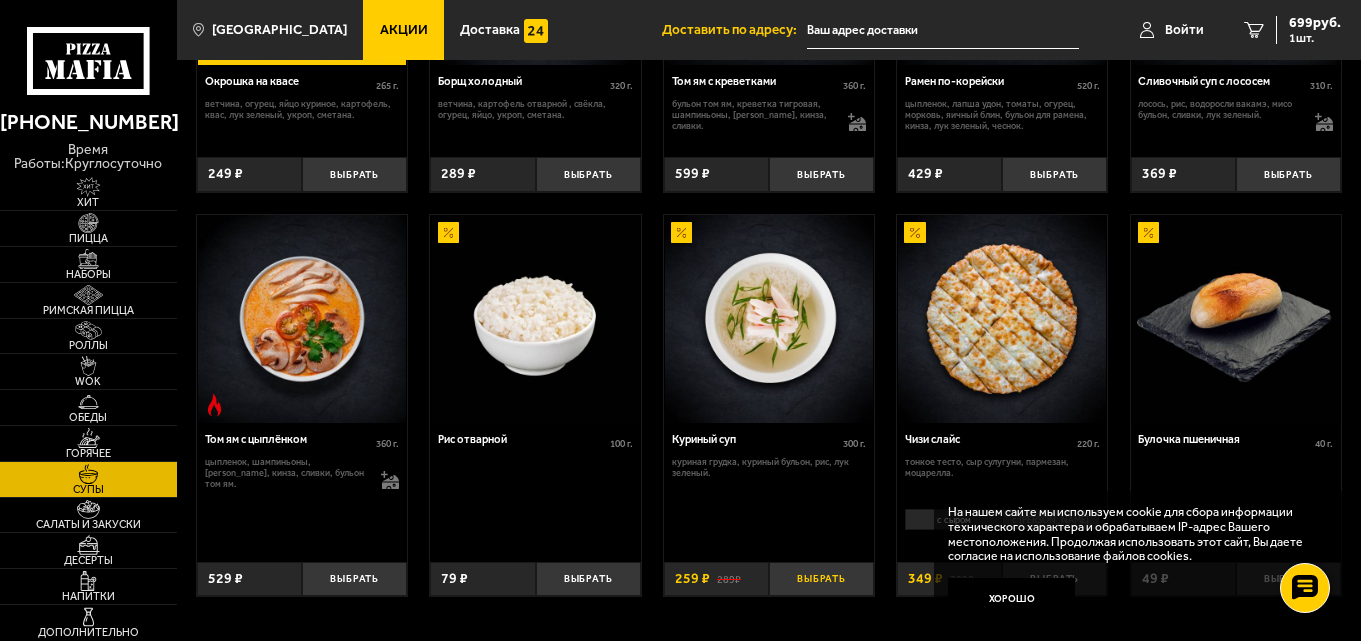 click on "Выбрать" at bounding box center [821, 579] 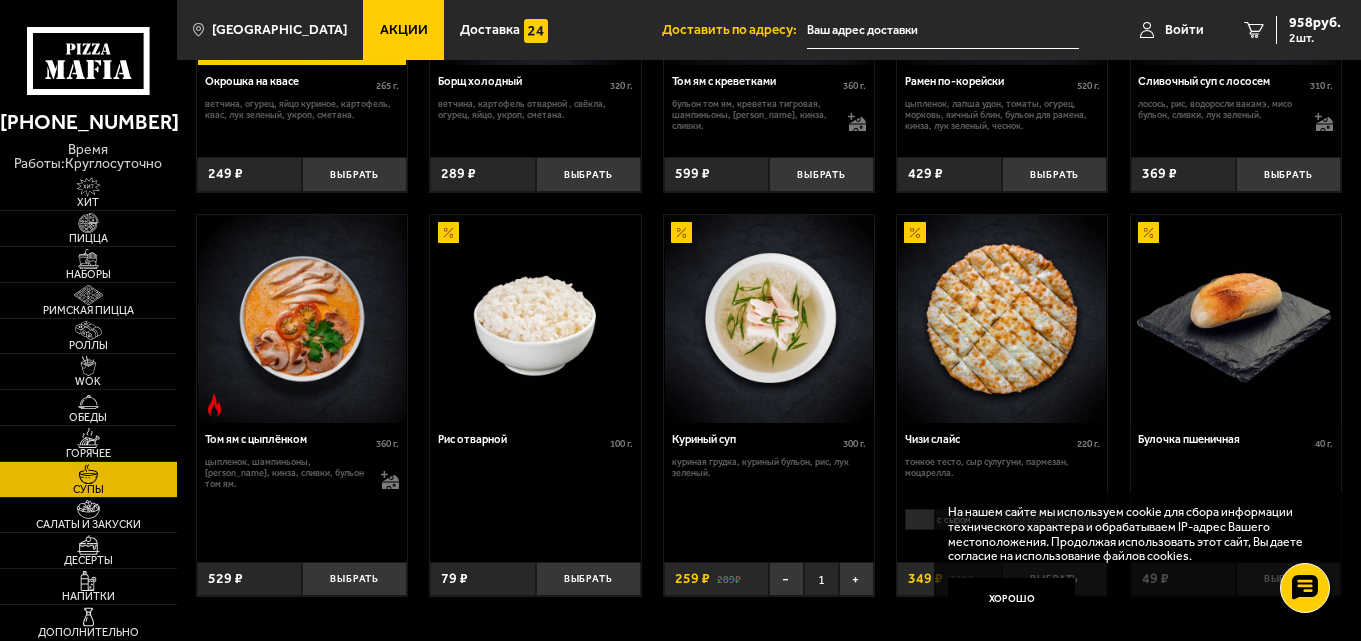 click on "1" at bounding box center (821, 579) 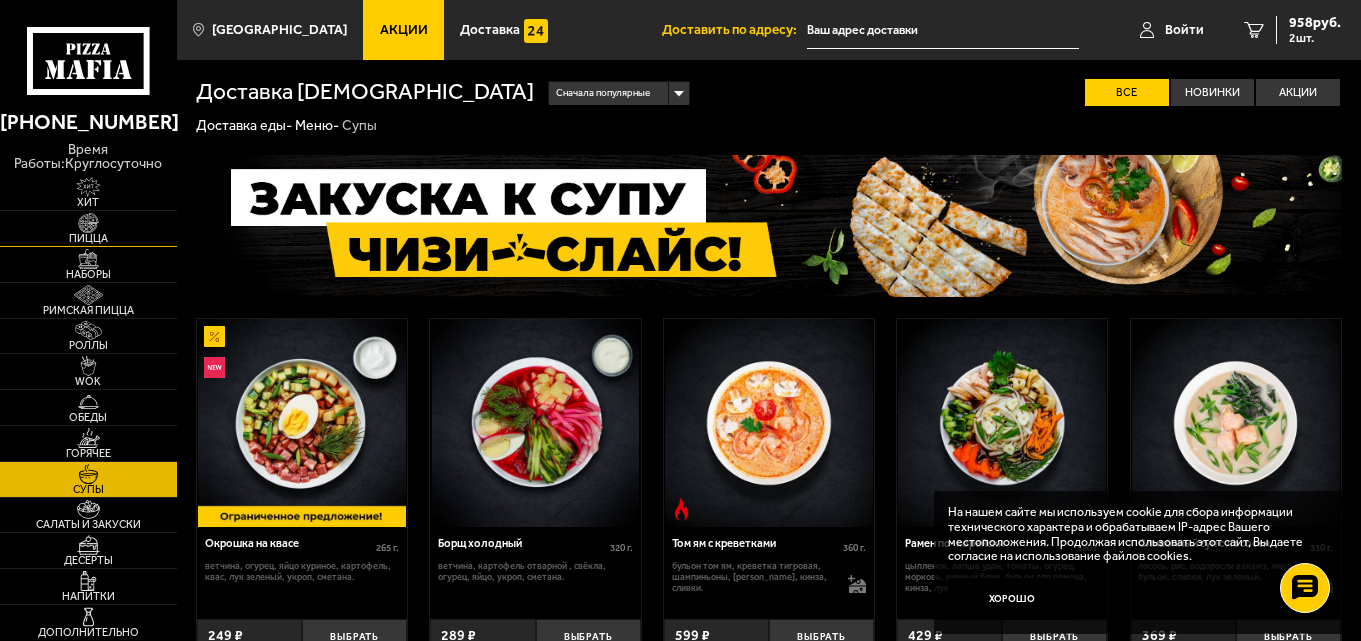 click on "Пицца" at bounding box center (88, 238) 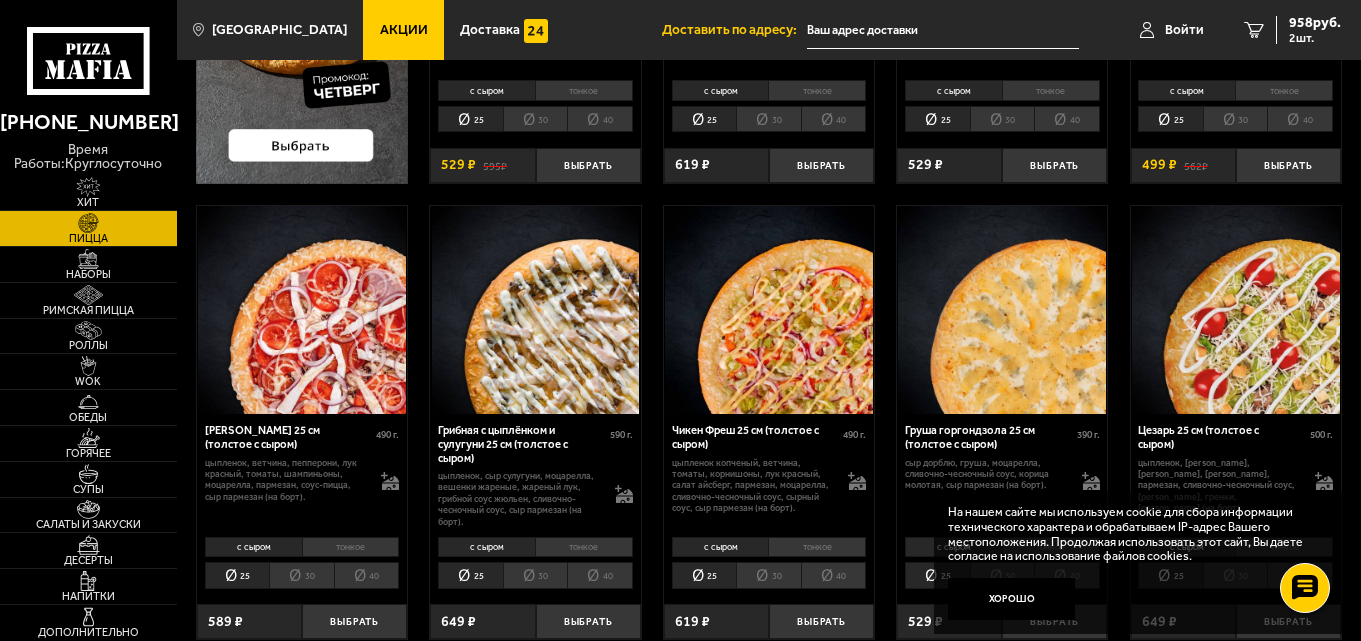 scroll, scrollTop: 436, scrollLeft: 0, axis: vertical 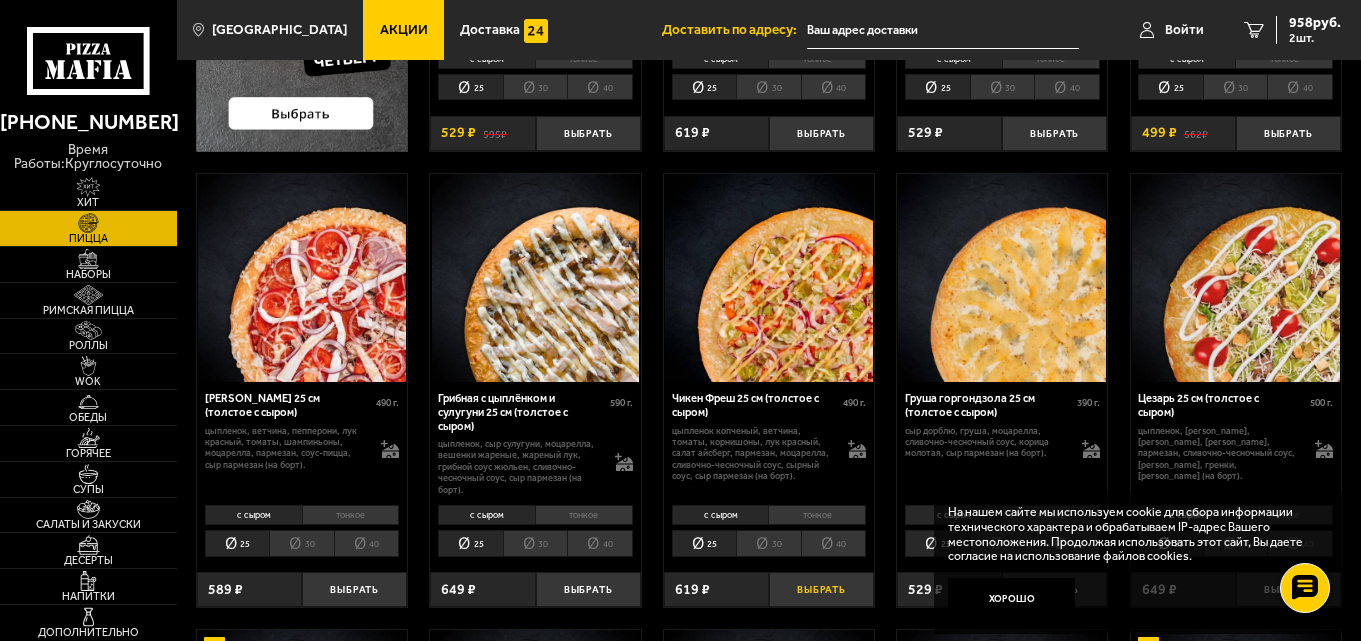 click on "Выбрать" at bounding box center [821, 589] 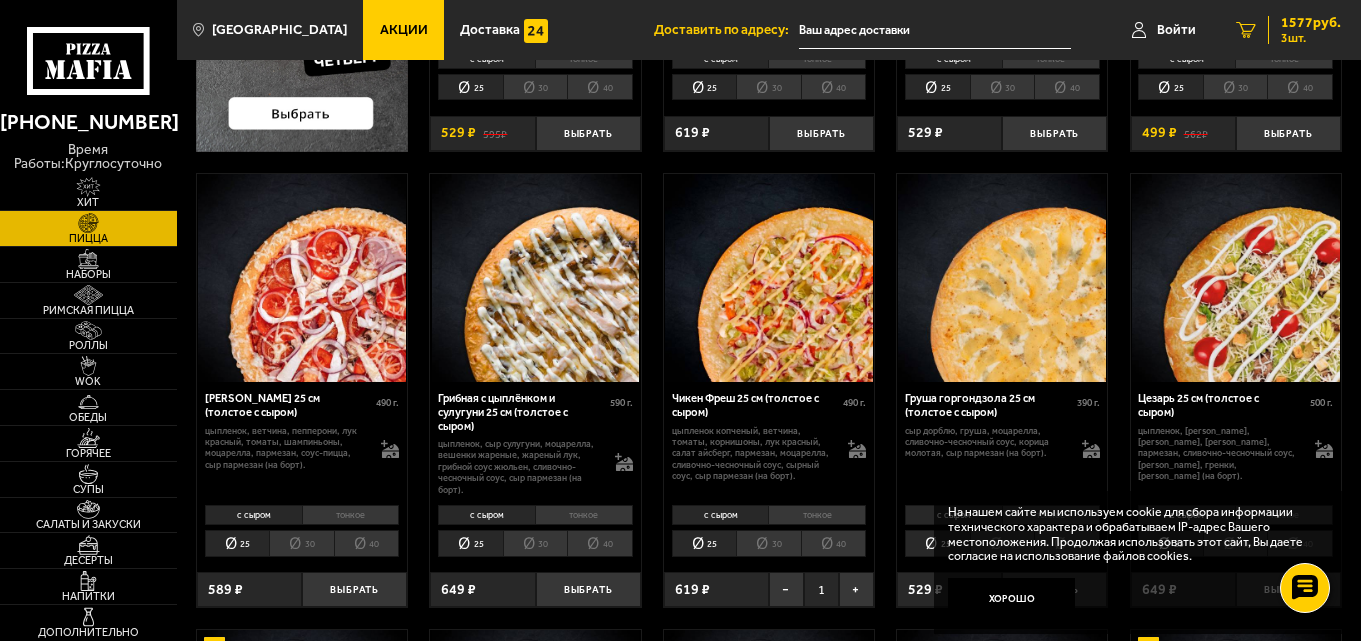 click on "1577  руб." at bounding box center [1311, 23] 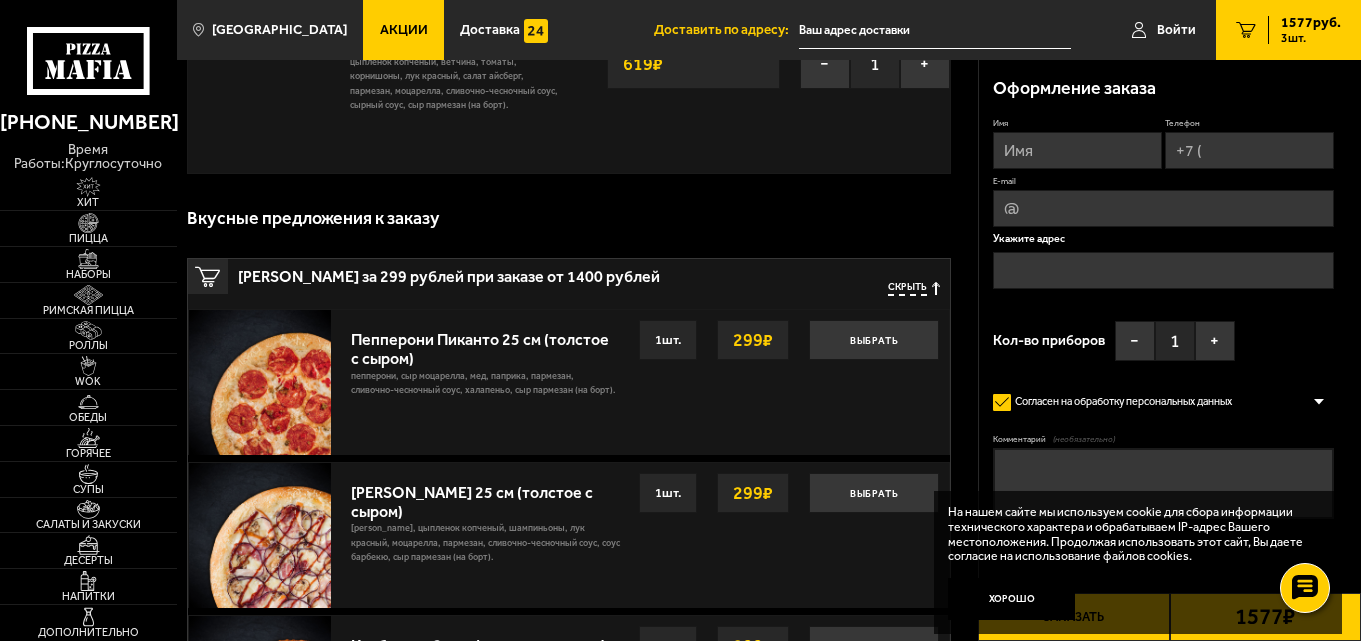 scroll, scrollTop: 0, scrollLeft: 0, axis: both 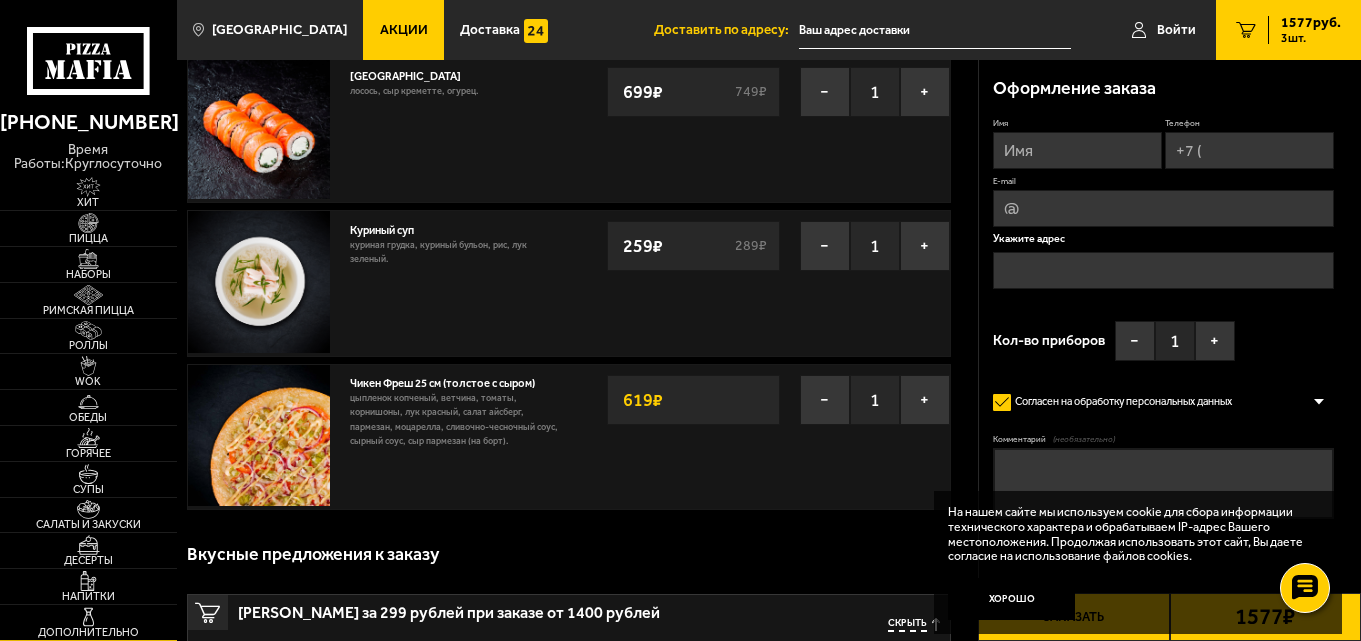click on "Дополнительно" at bounding box center (88, 632) 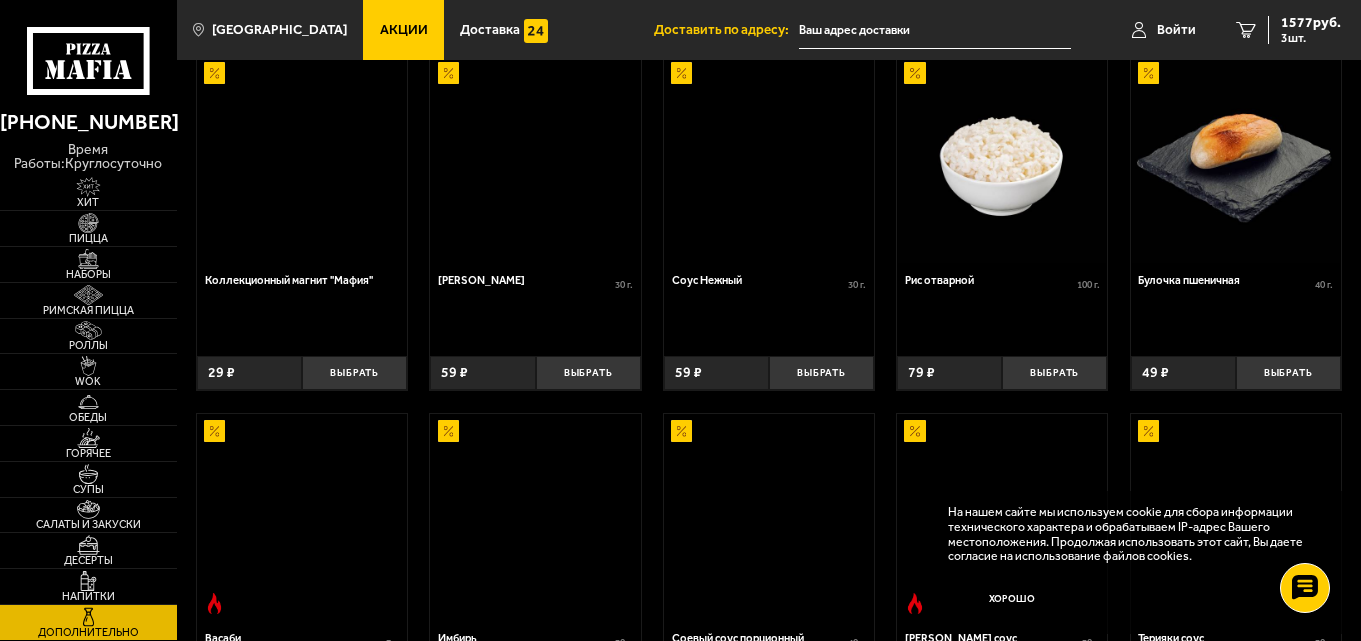 scroll, scrollTop: 0, scrollLeft: 0, axis: both 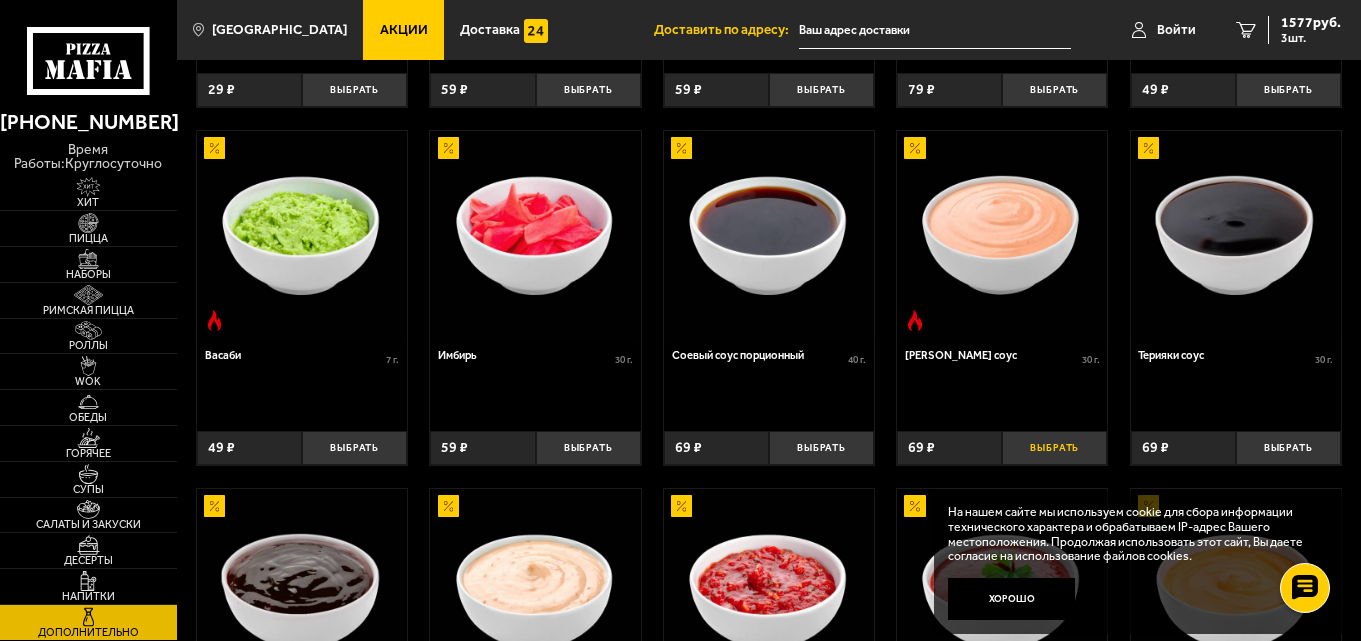 click on "Выбрать" at bounding box center (1054, 448) 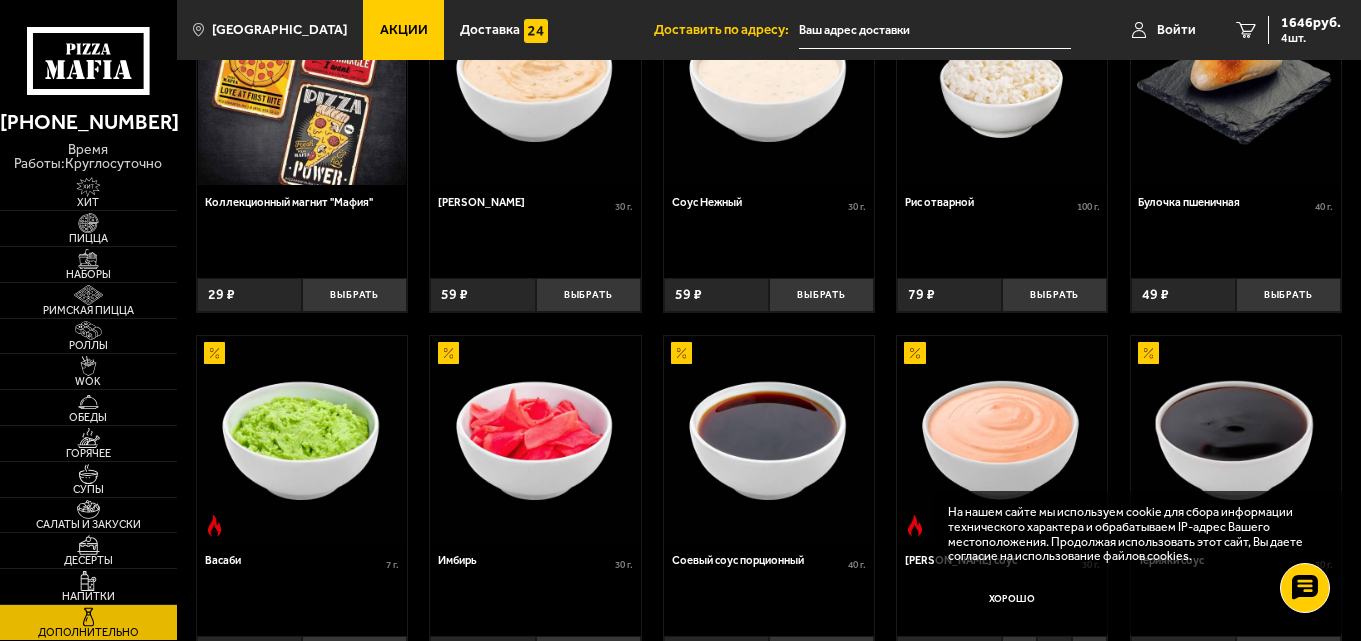 scroll, scrollTop: 83, scrollLeft: 0, axis: vertical 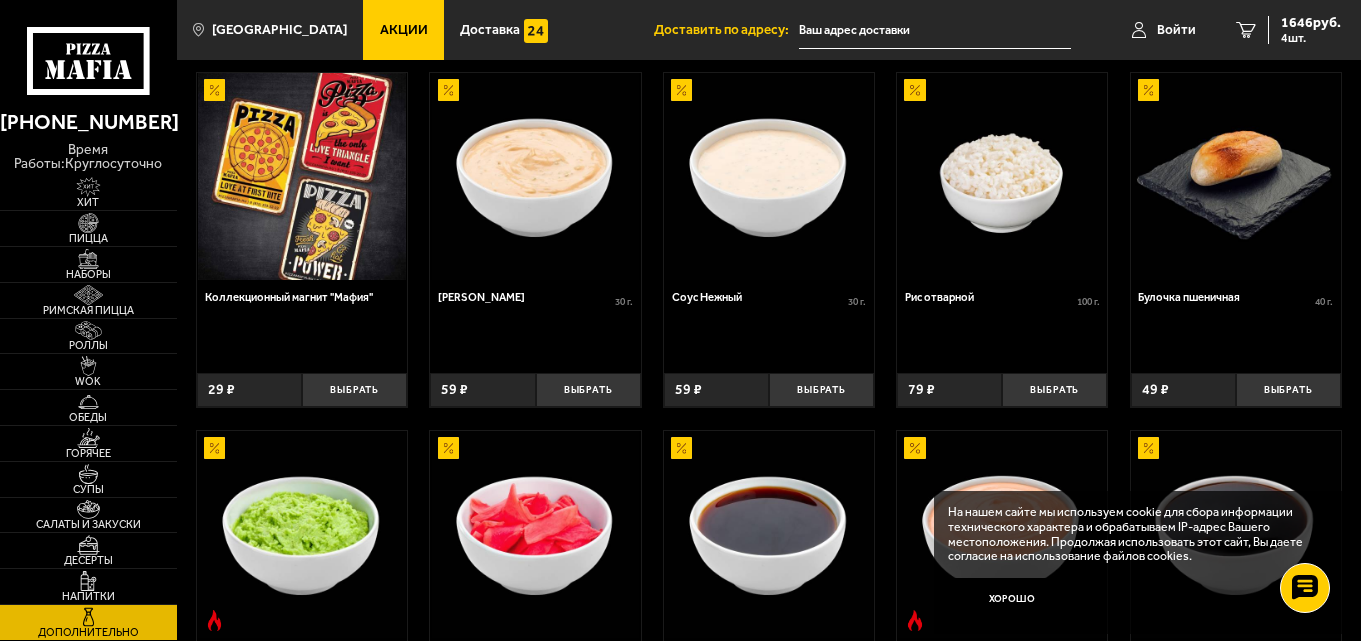 click on "Соус Нежный" at bounding box center [760, 298] 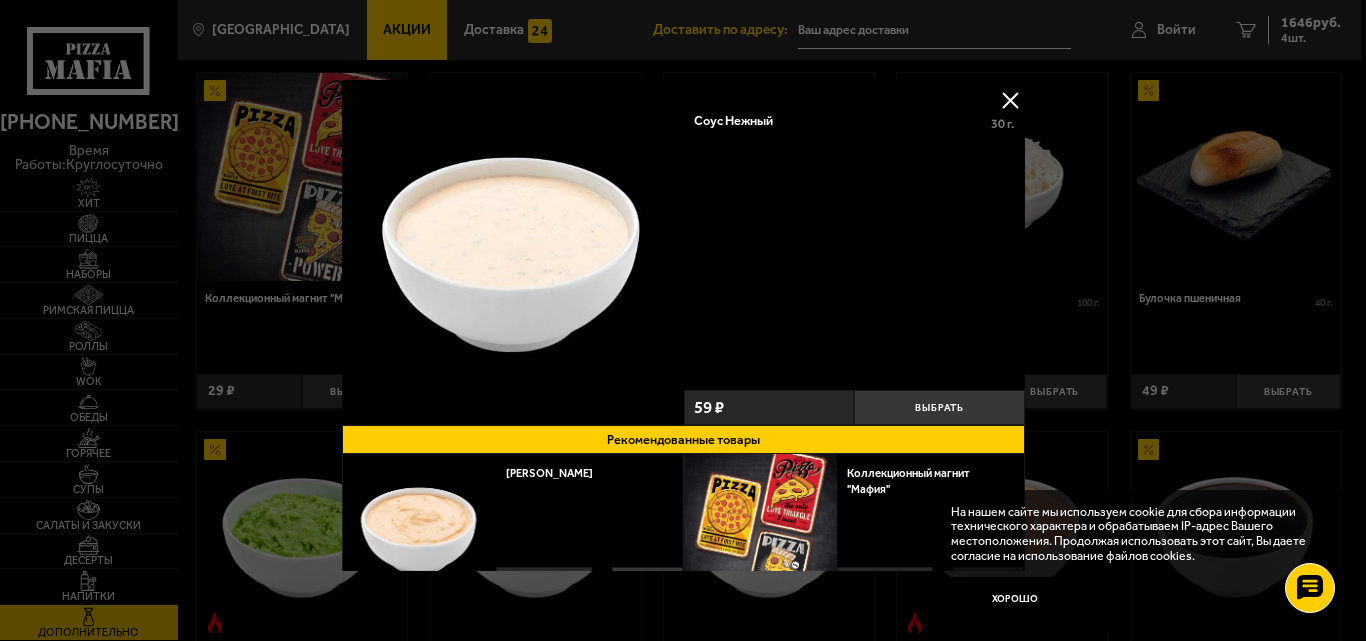 click at bounding box center [1010, 100] 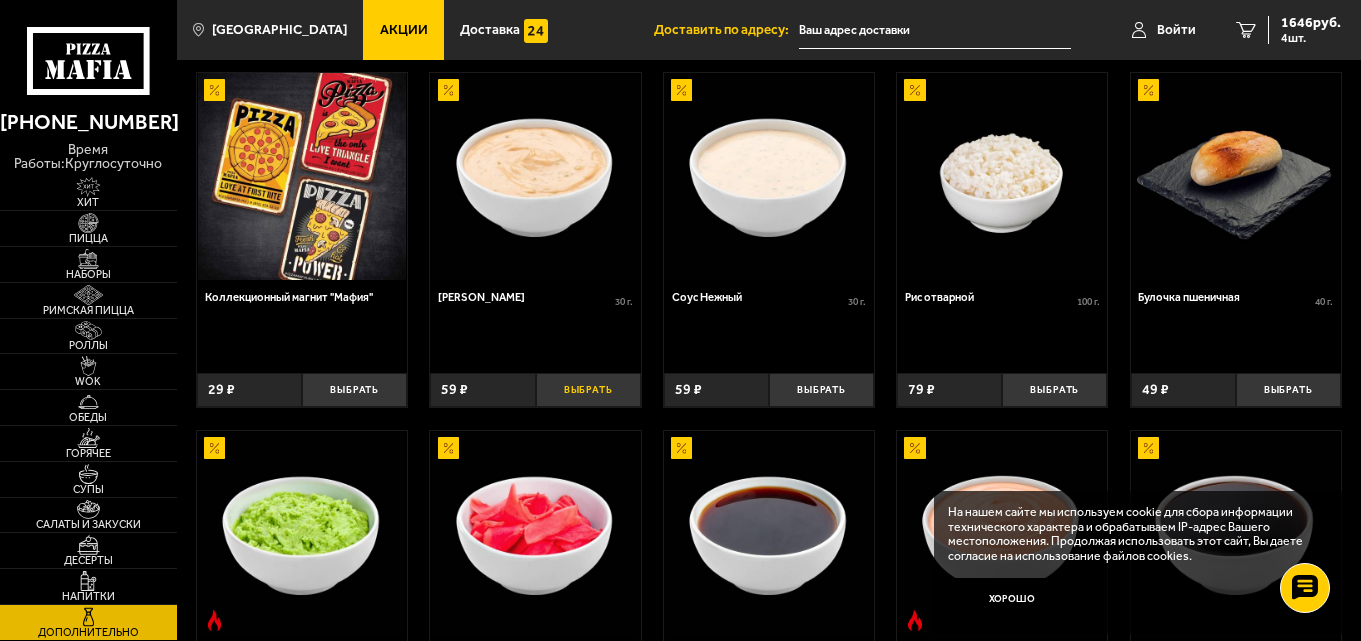 click on "Выбрать" at bounding box center [588, 390] 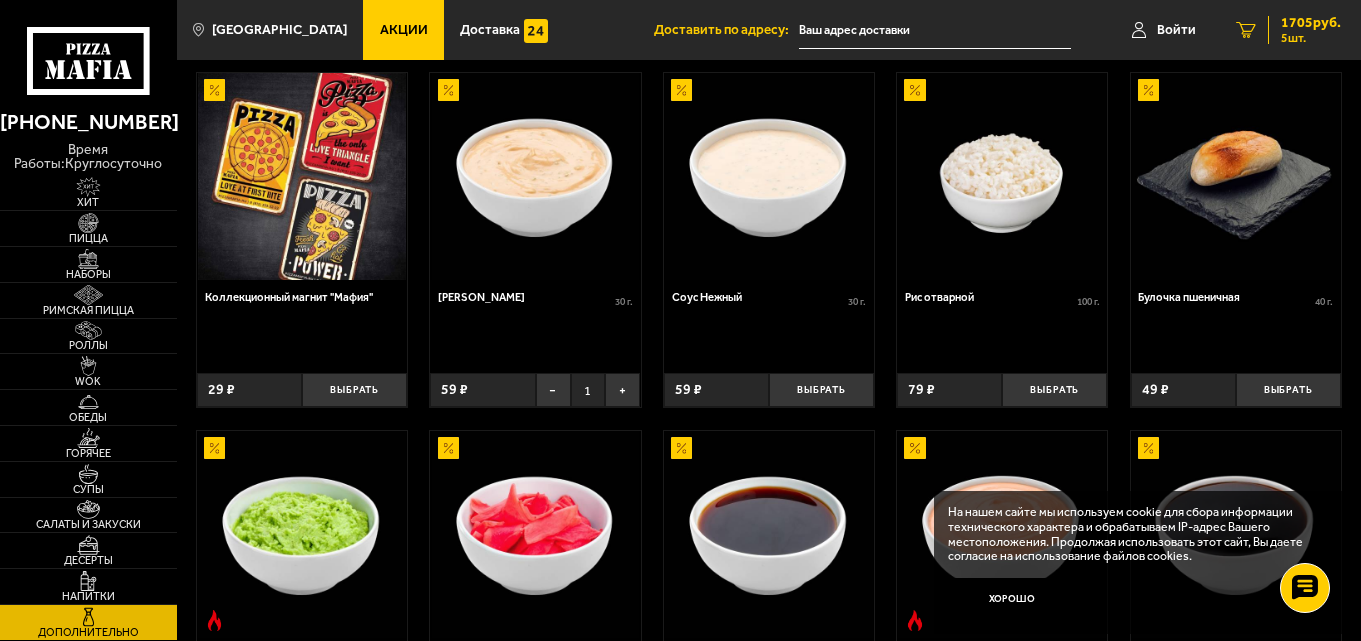 click on "1705  руб." at bounding box center (1311, 23) 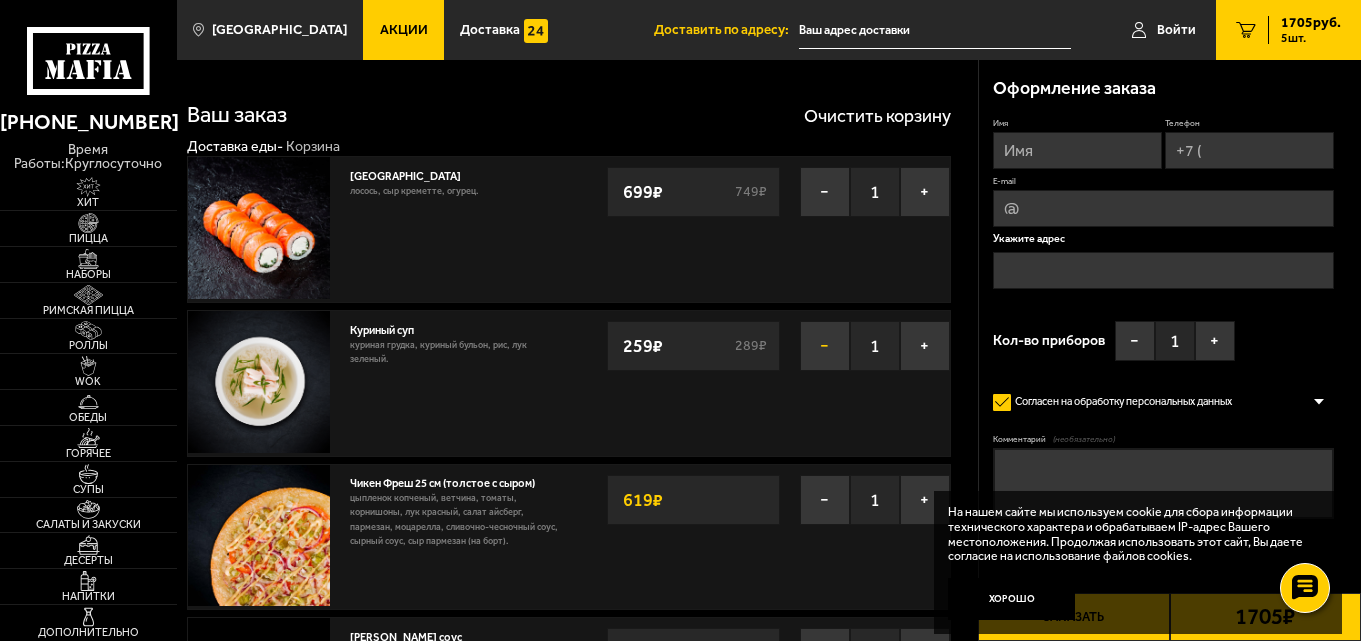 click on "−" at bounding box center [825, 346] 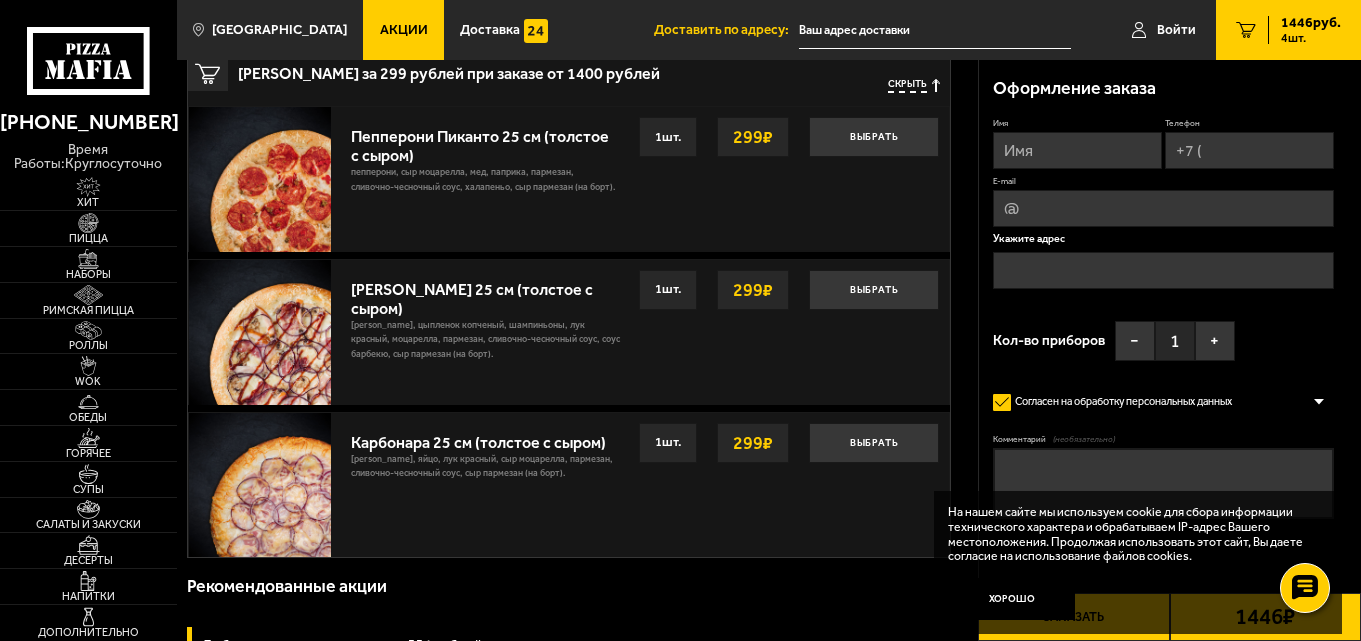 scroll, scrollTop: 572, scrollLeft: 0, axis: vertical 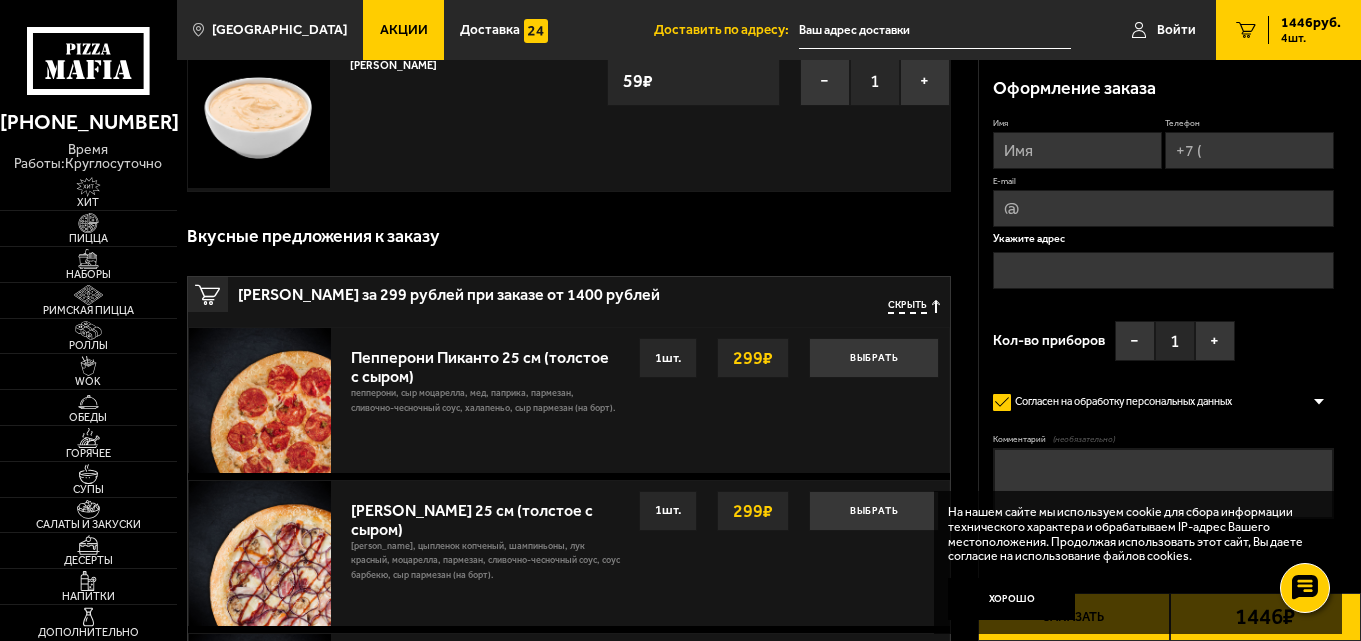 click on "Оформление заказа Имя Телефон E-mail Укажите адрес Кол-во приборов − 1 + Согласен на обработку персональных данных Оформить заказ без звонка оператора Вы будете зарегистрированы автоматически. Комментарий   (необязательно) Промокод: Применить 1446  ₽ Выбрать способ оплаты Заказать" at bounding box center [1170, 332] 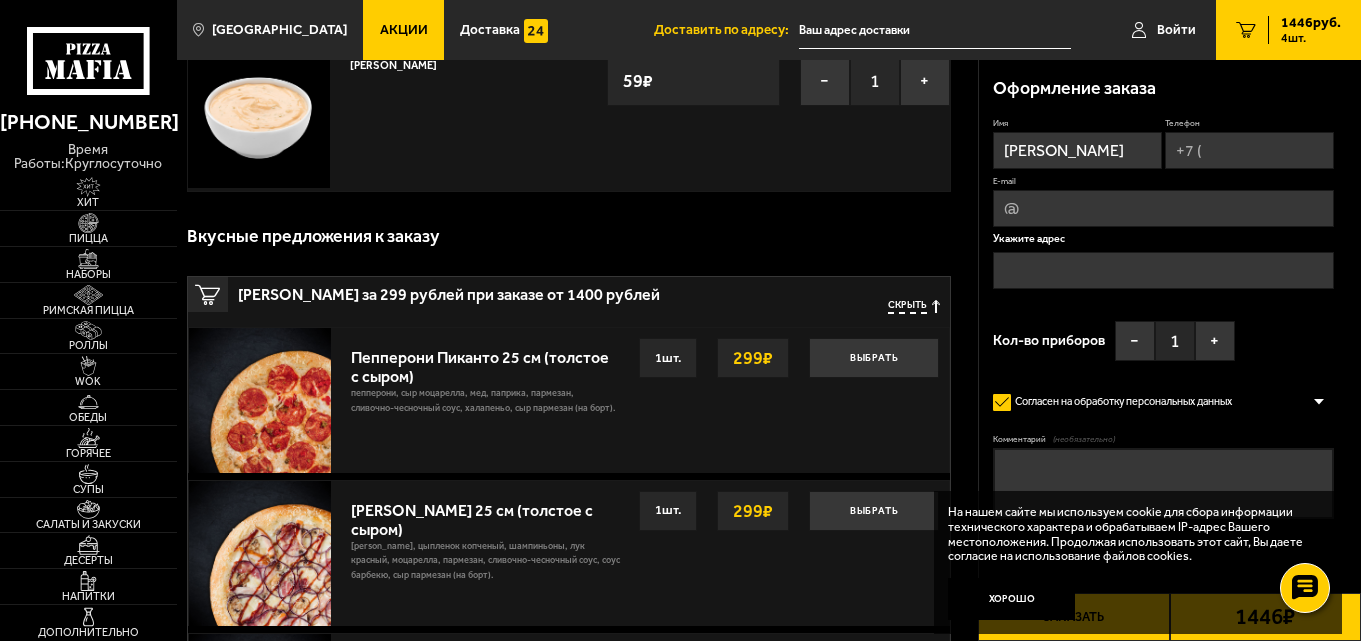 type on "[PERSON_NAME]" 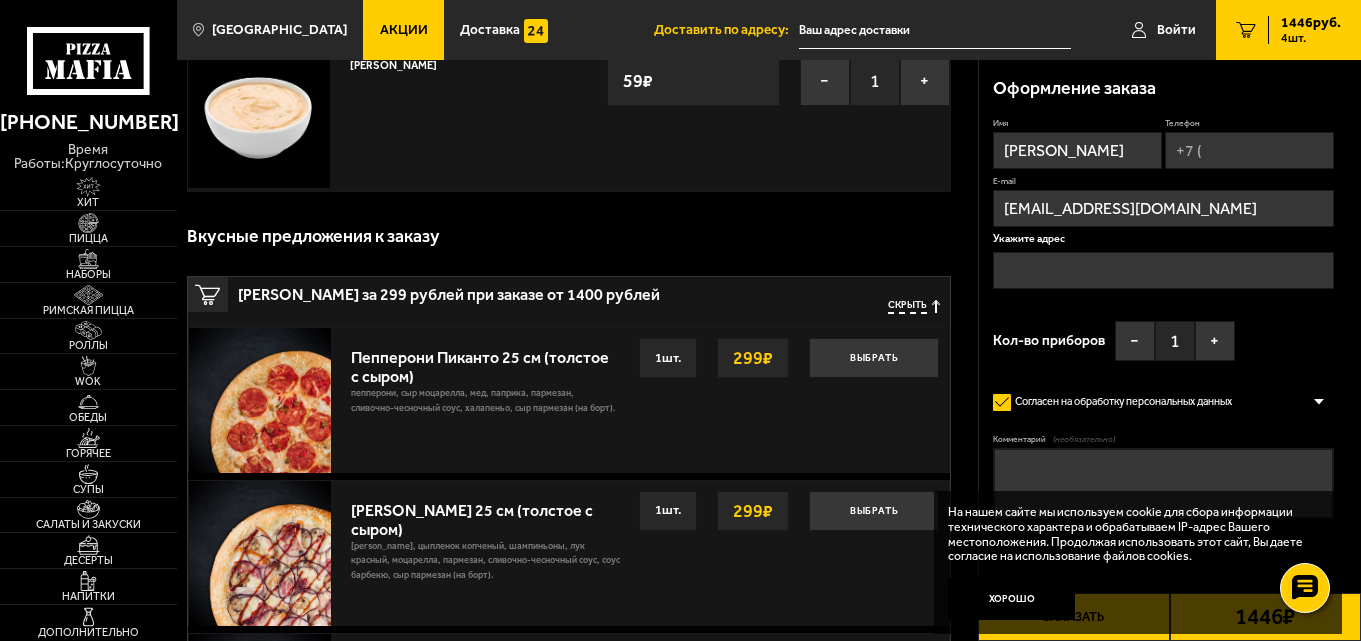 type on "[EMAIL_ADDRESS][DOMAIN_NAME]" 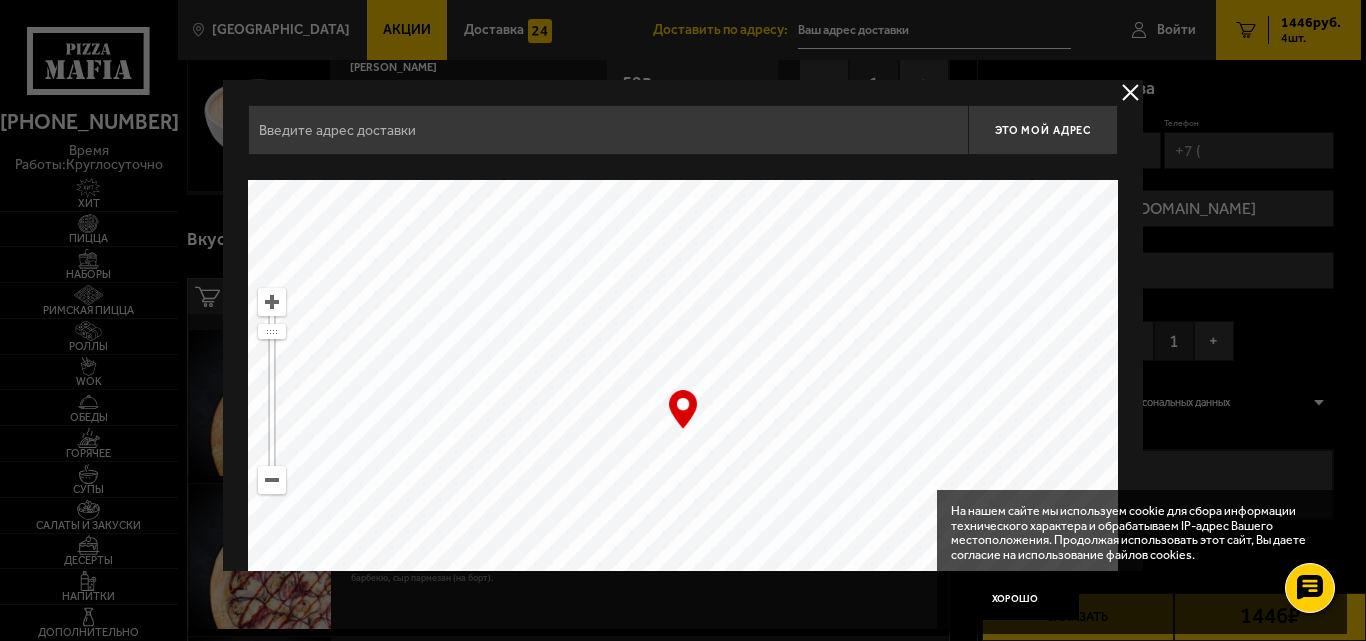 click at bounding box center [608, 130] 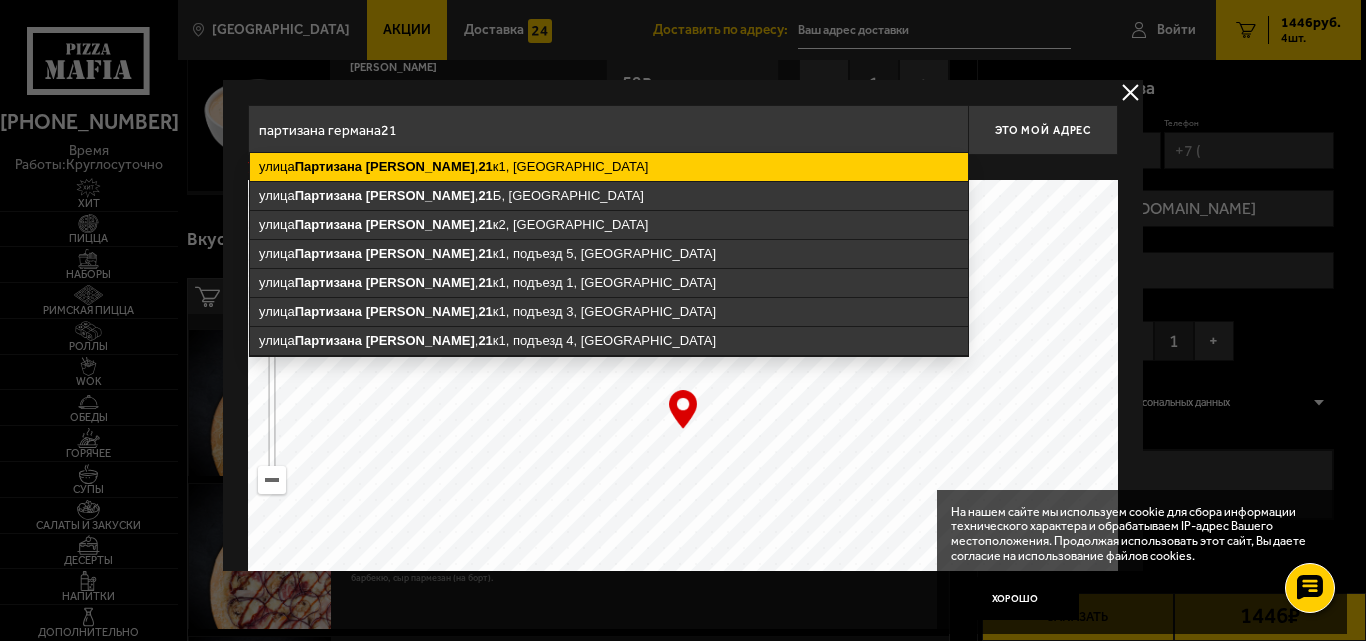 click on "[STREET_ADDRESS][PERSON_NAME]" at bounding box center [609, 167] 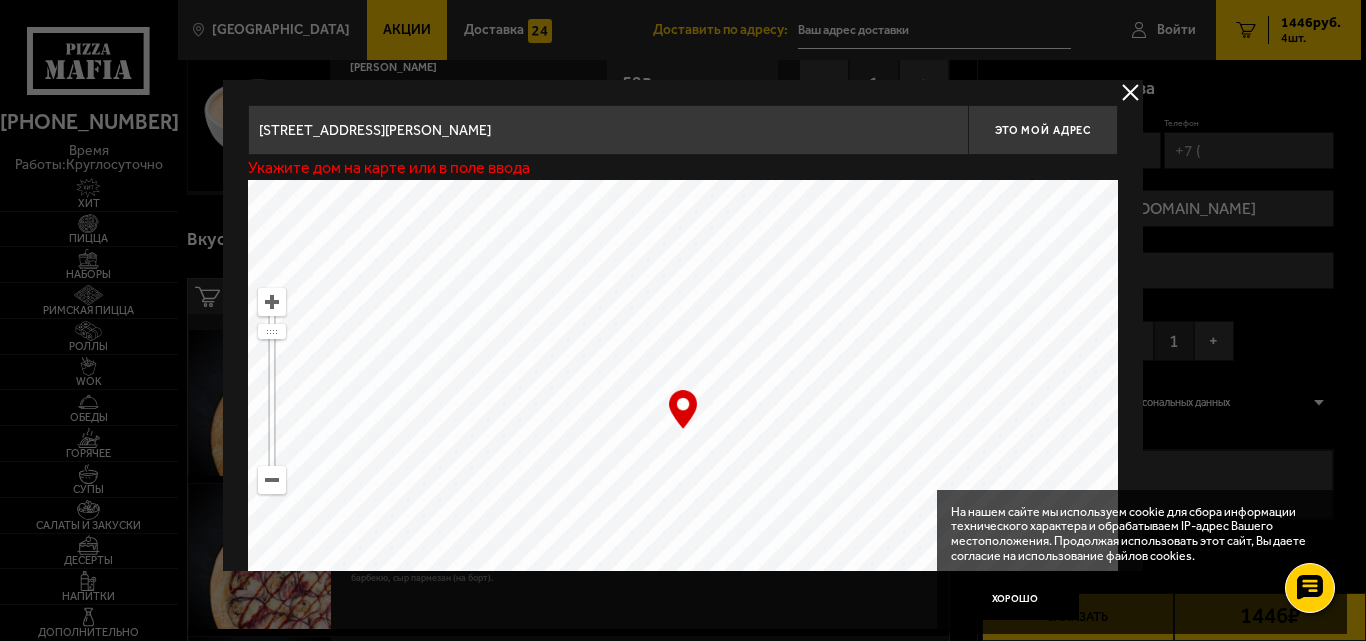 type on "[STREET_ADDRESS][PERSON_NAME]" 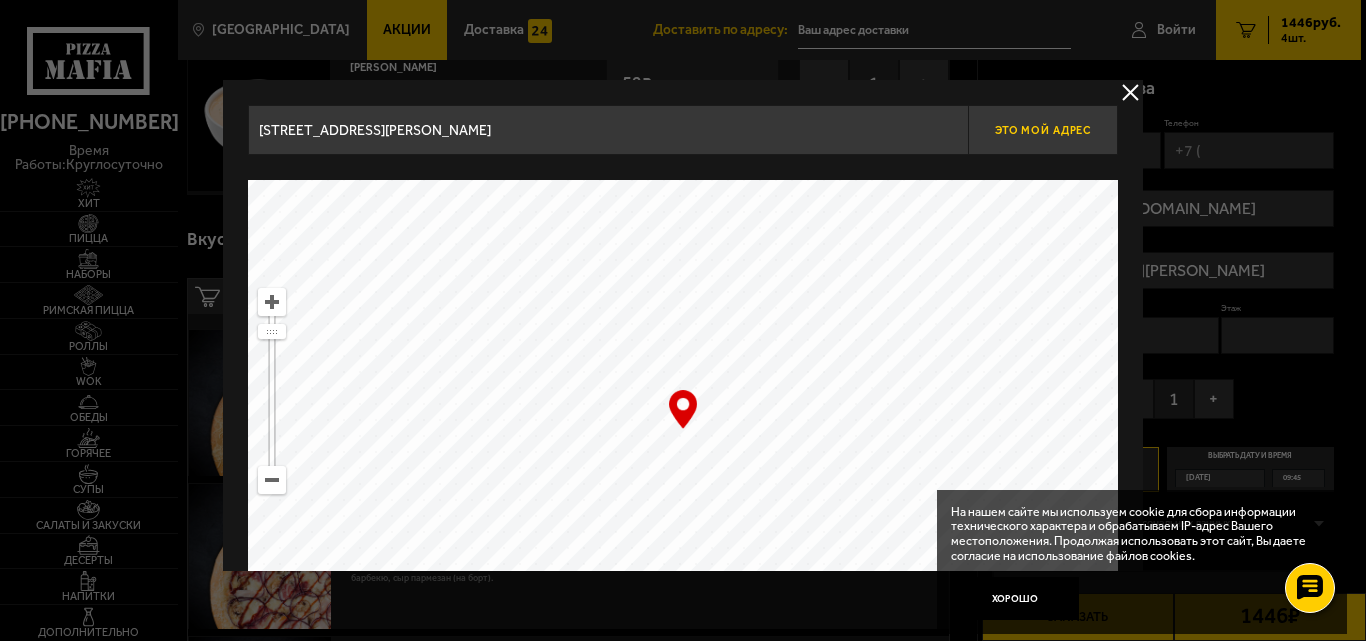 click on "Это мой адрес" at bounding box center [1043, 130] 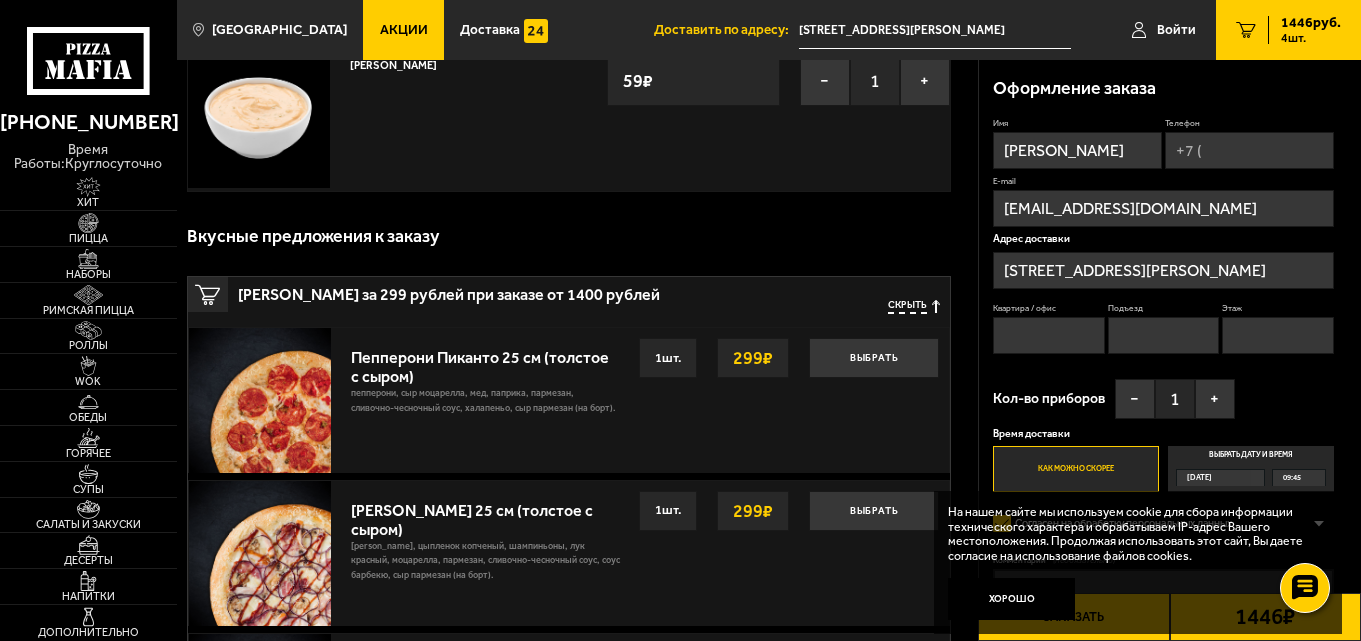 click on "Квартира / офис" at bounding box center (1049, 335) 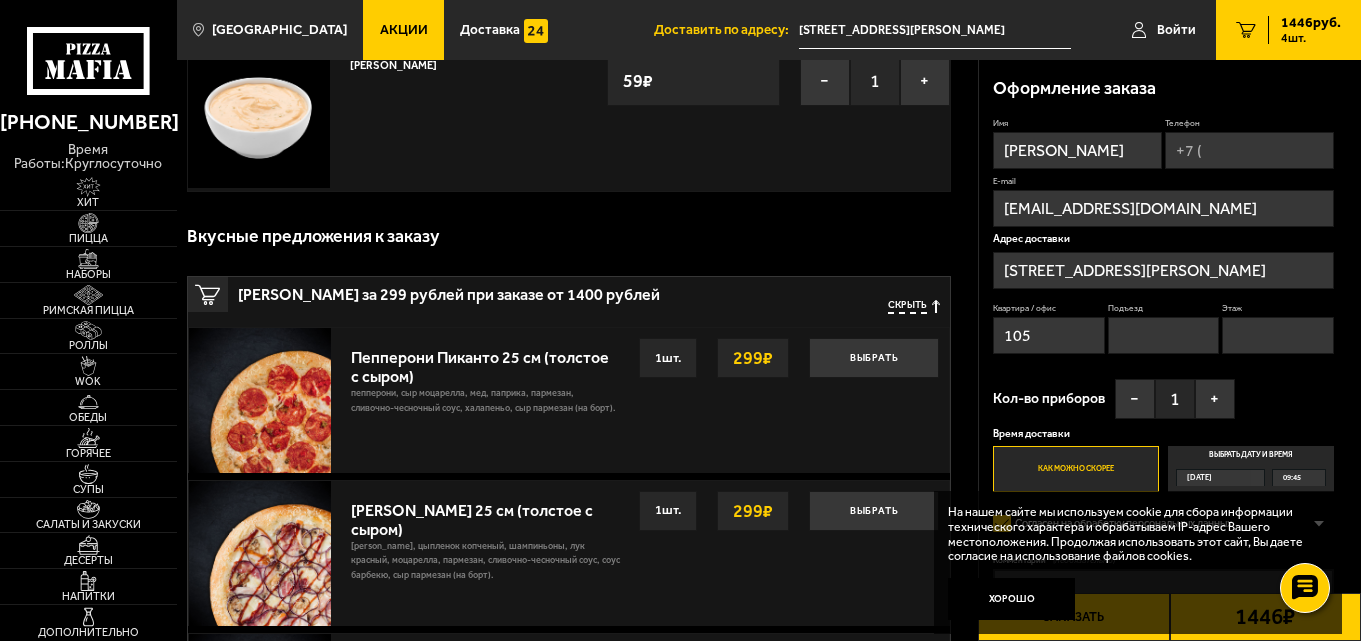 type on "105" 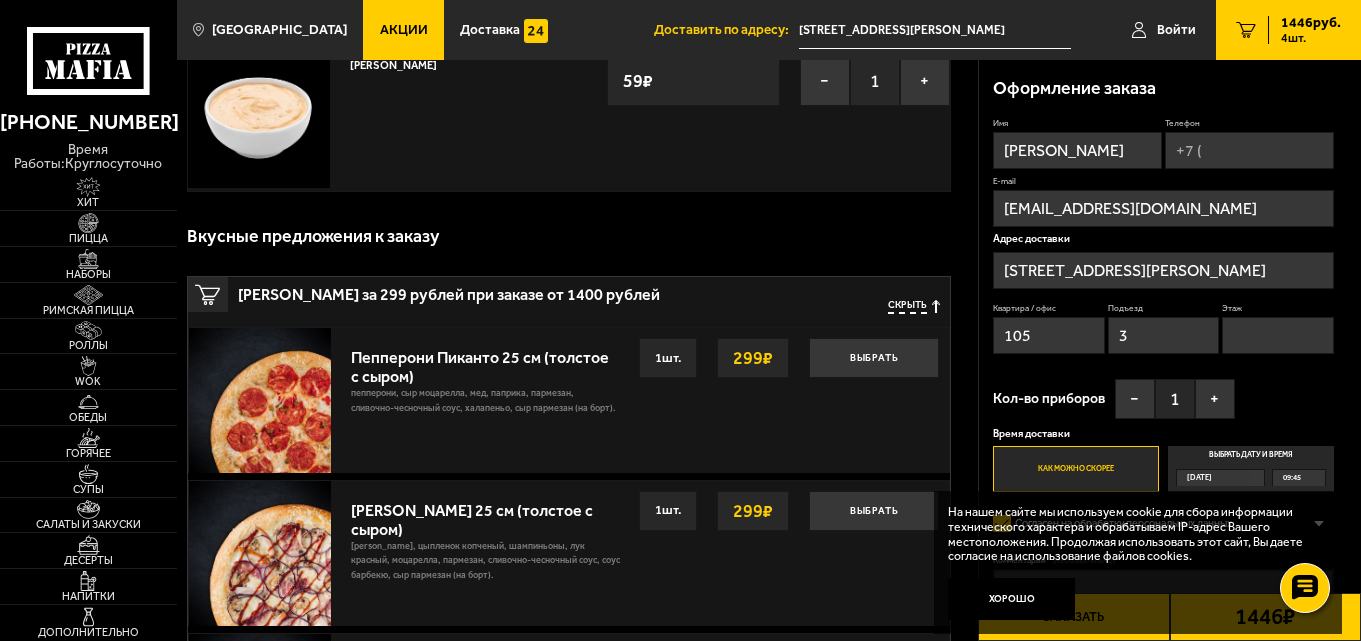 type on "3" 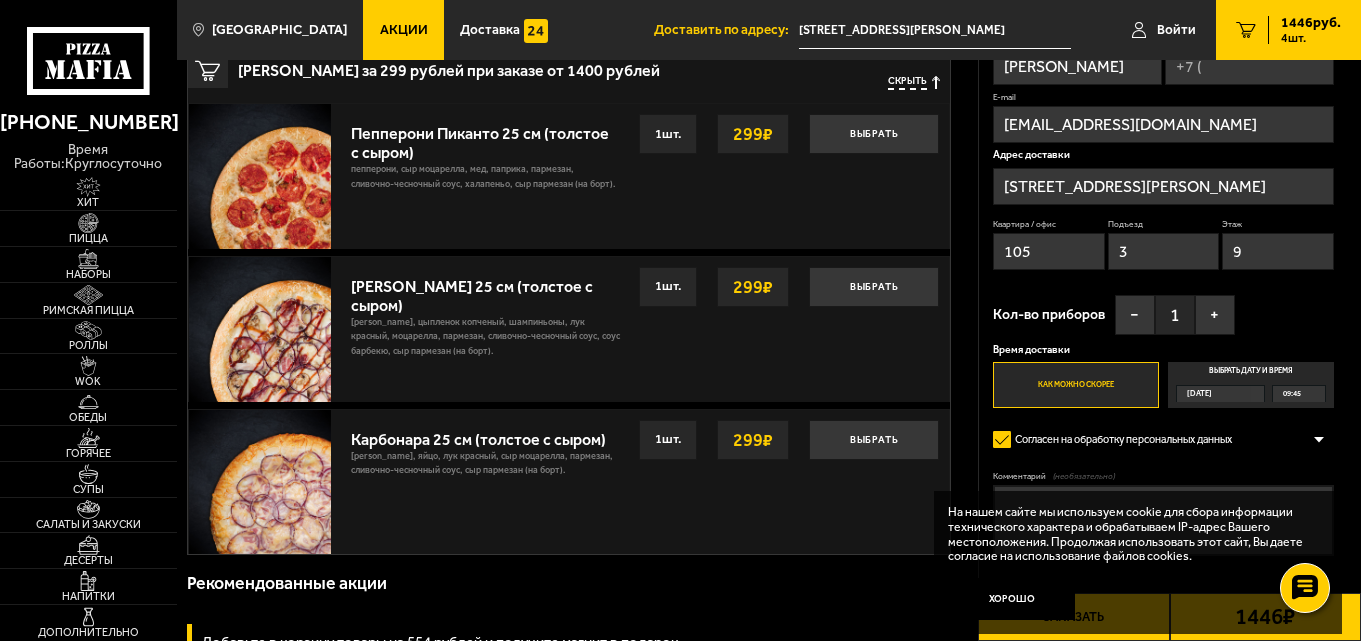 scroll, scrollTop: 910, scrollLeft: 0, axis: vertical 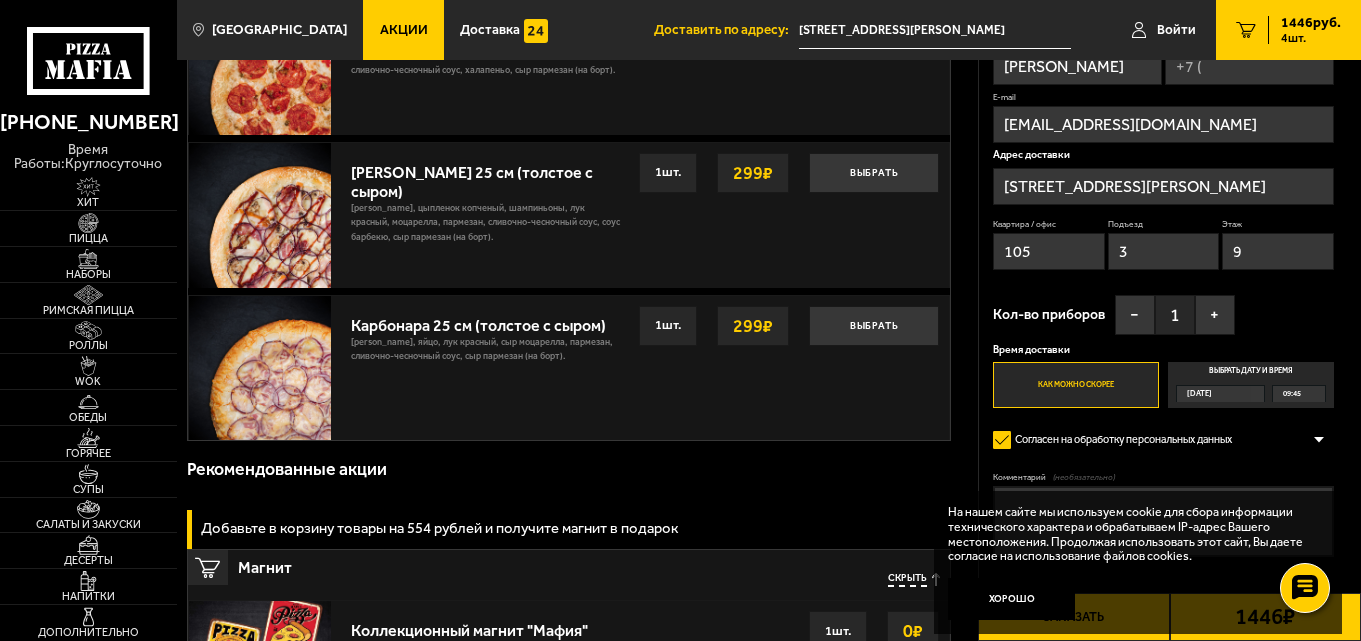 type on "9" 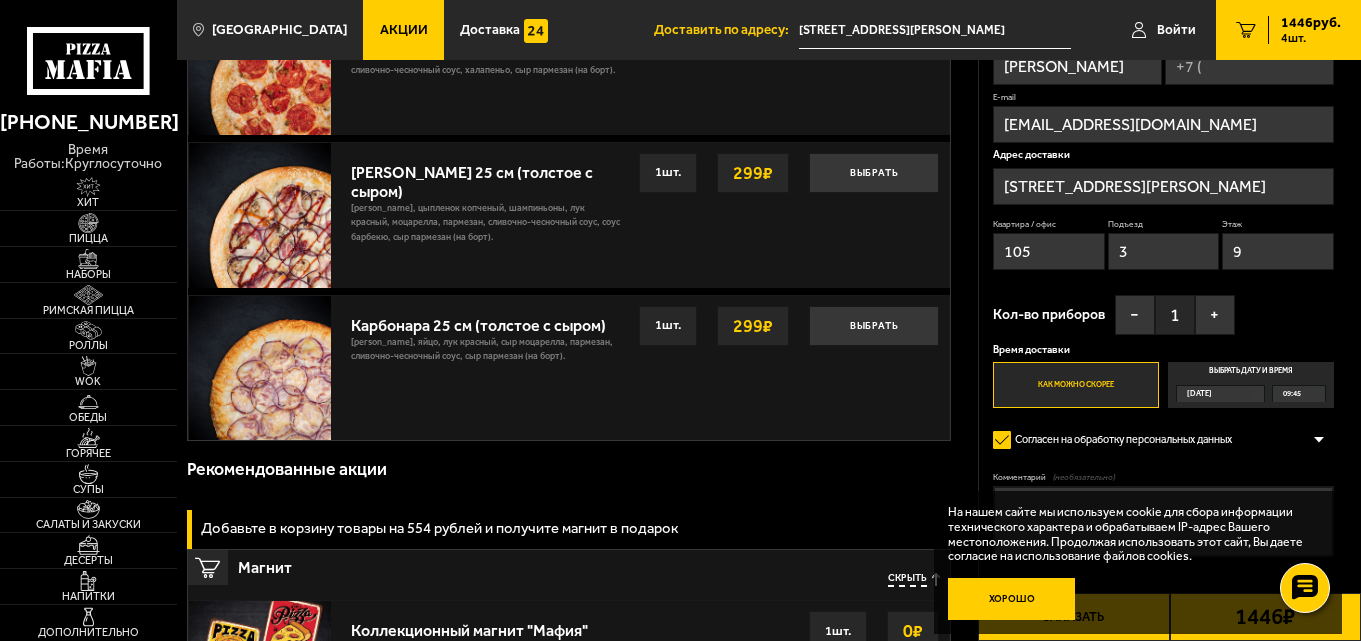 click on "Хорошо" at bounding box center (1012, 599) 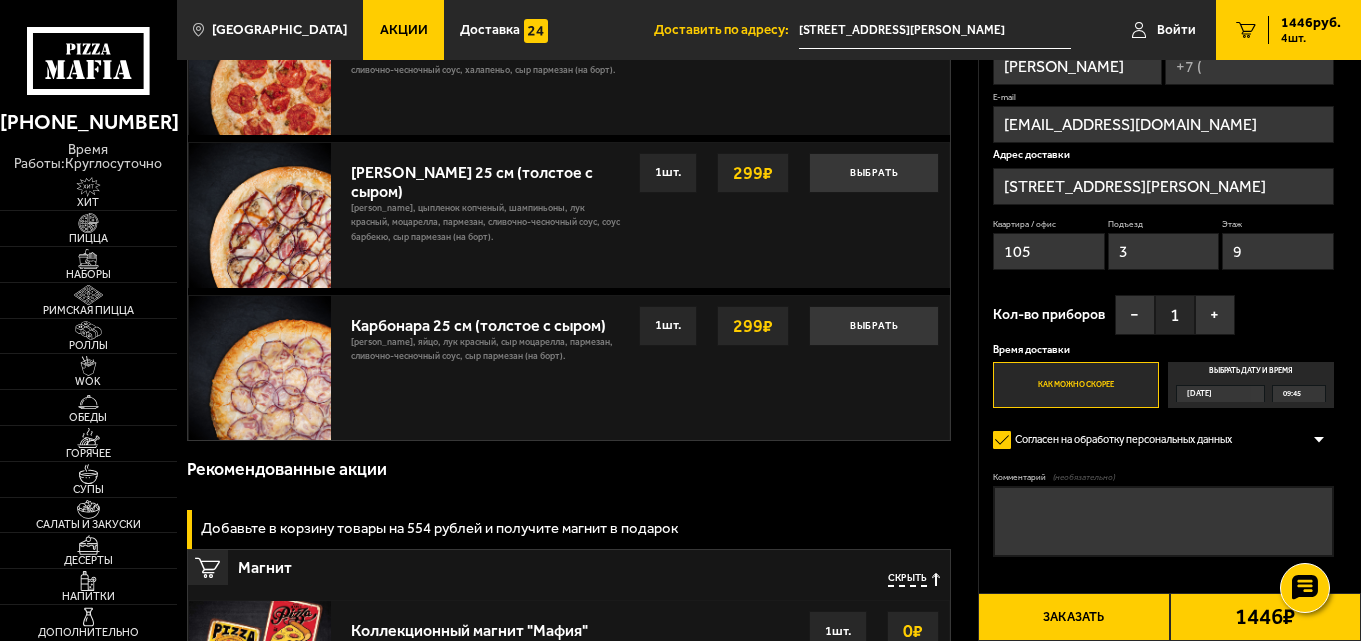 click on "Комментарий   (необязательно)" at bounding box center [1163, 521] 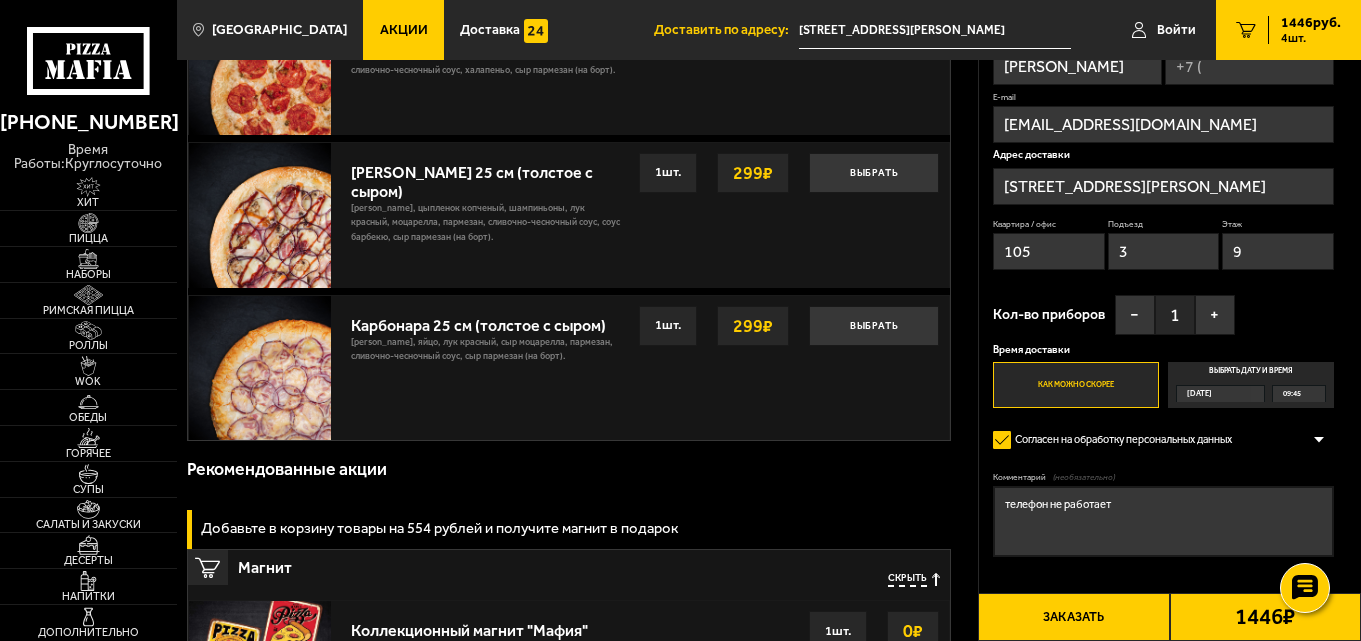 type on "телефон не работает" 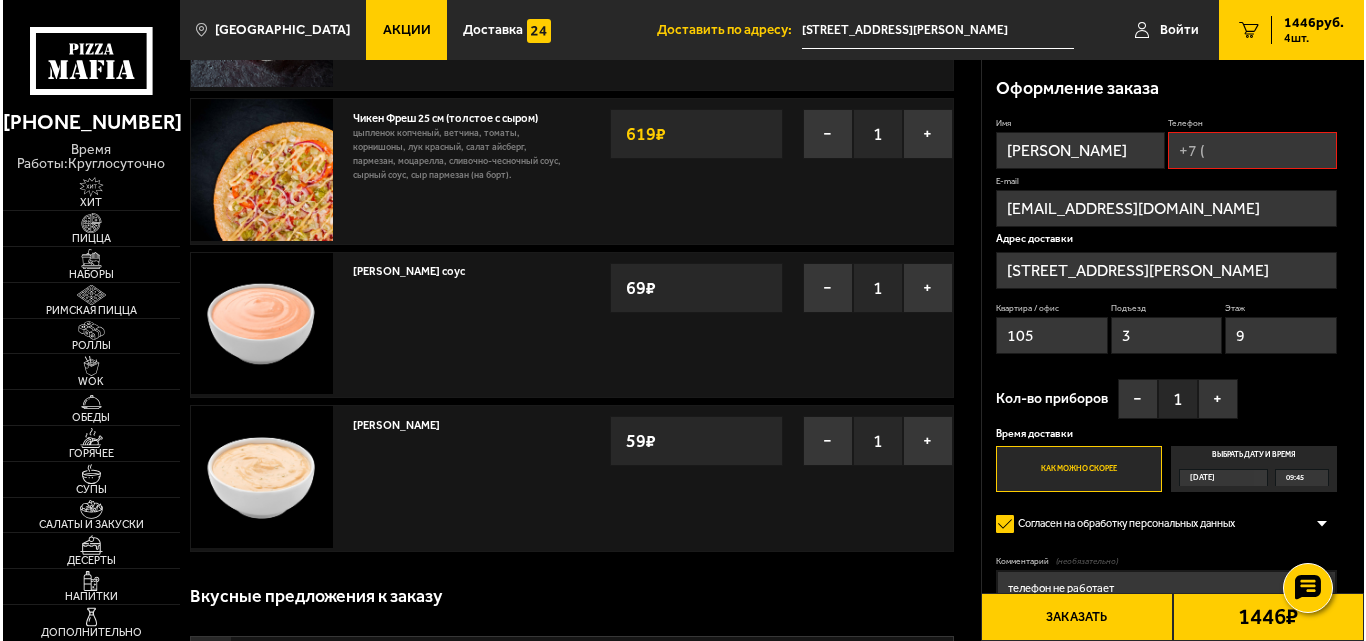 scroll, scrollTop: 170, scrollLeft: 0, axis: vertical 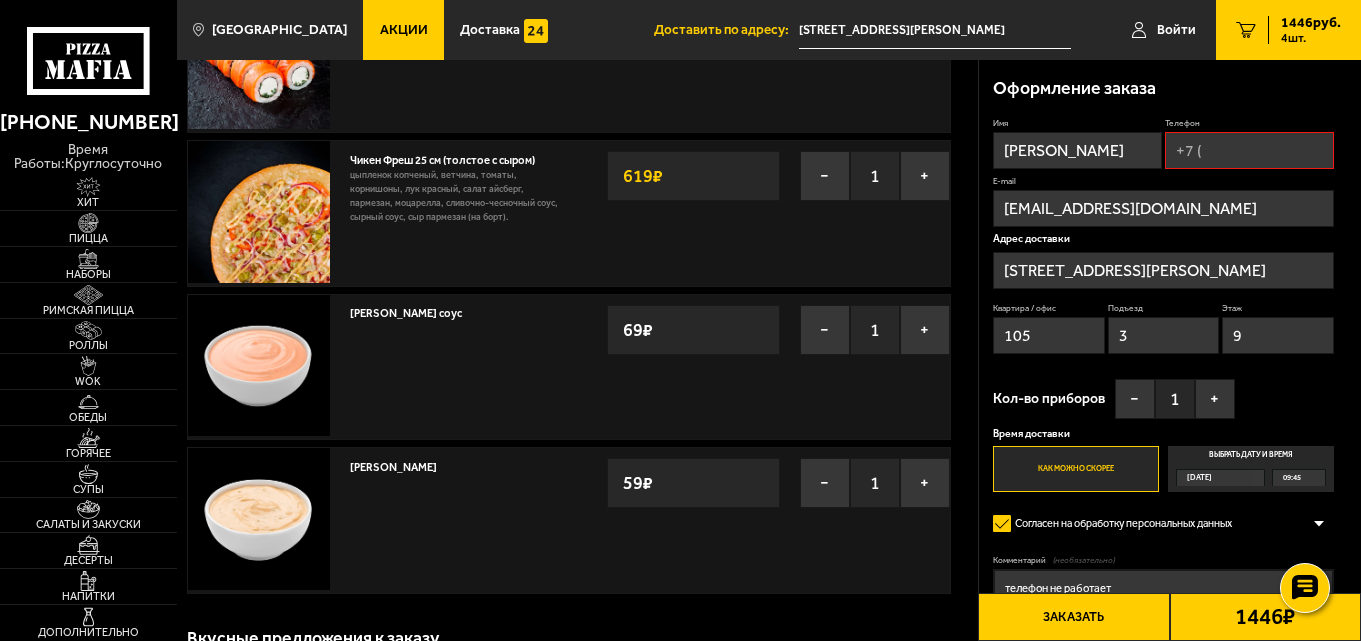 click on "Телефон" at bounding box center [1249, 150] 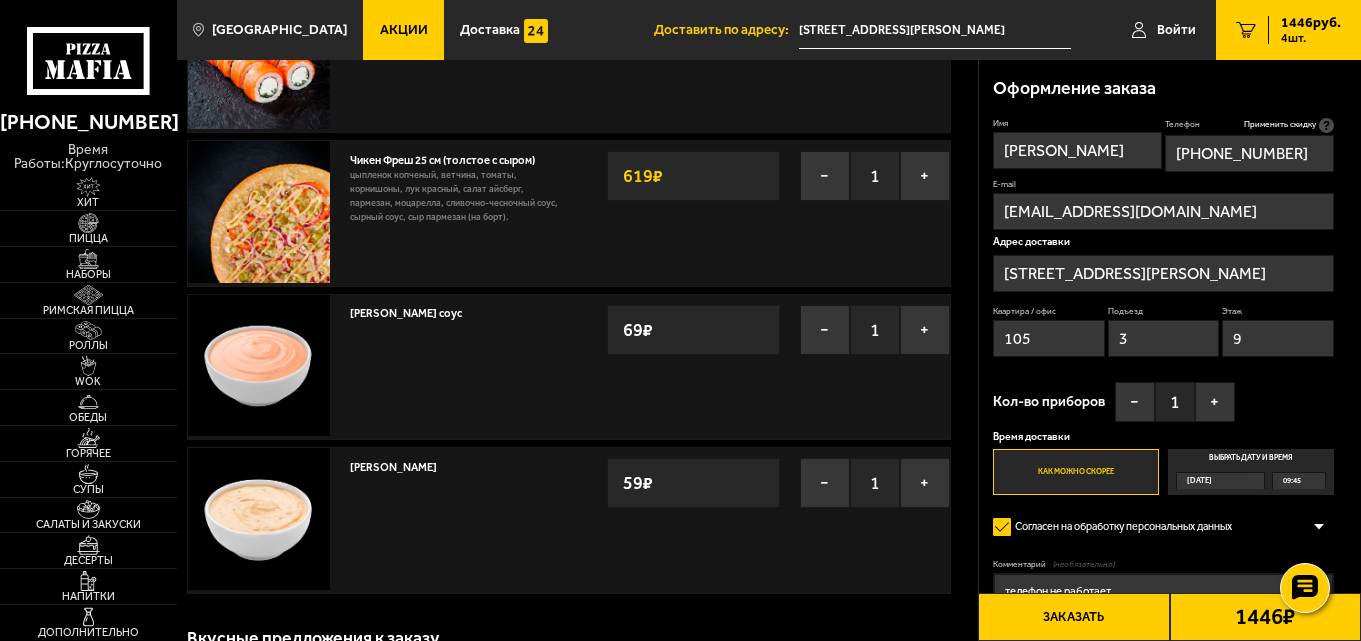 type on "[PHONE_NUMBER]" 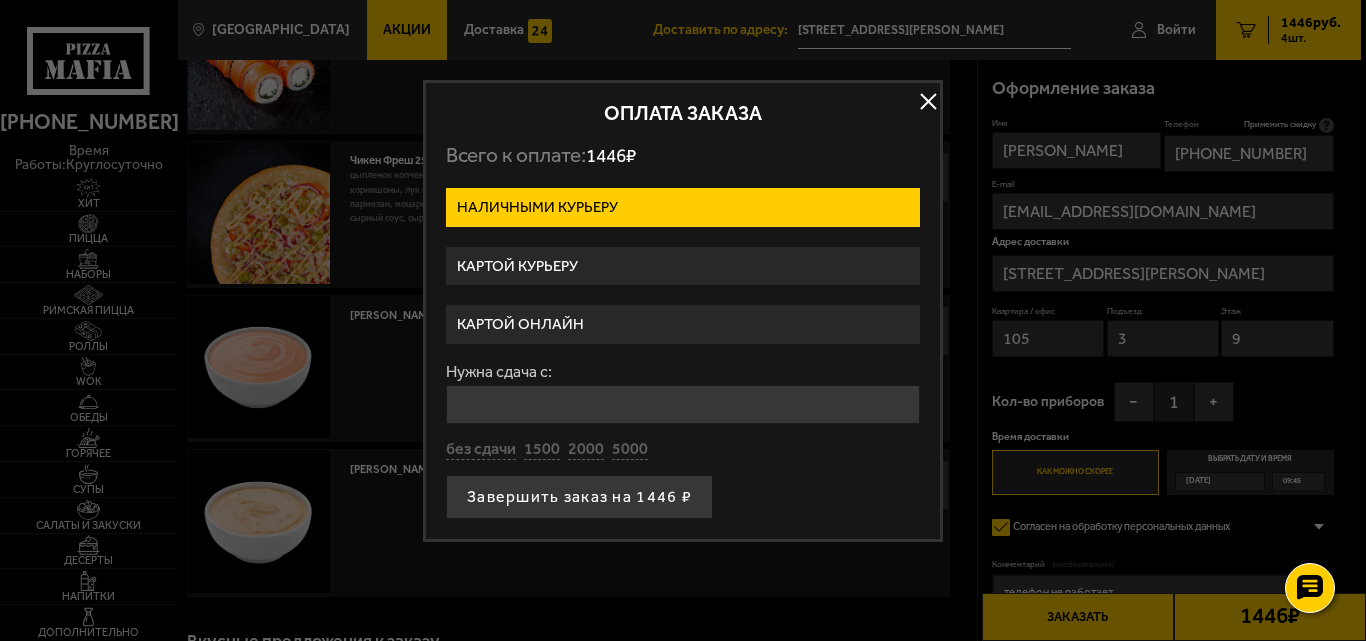 click on "Нужна сдача с:" at bounding box center [683, 404] 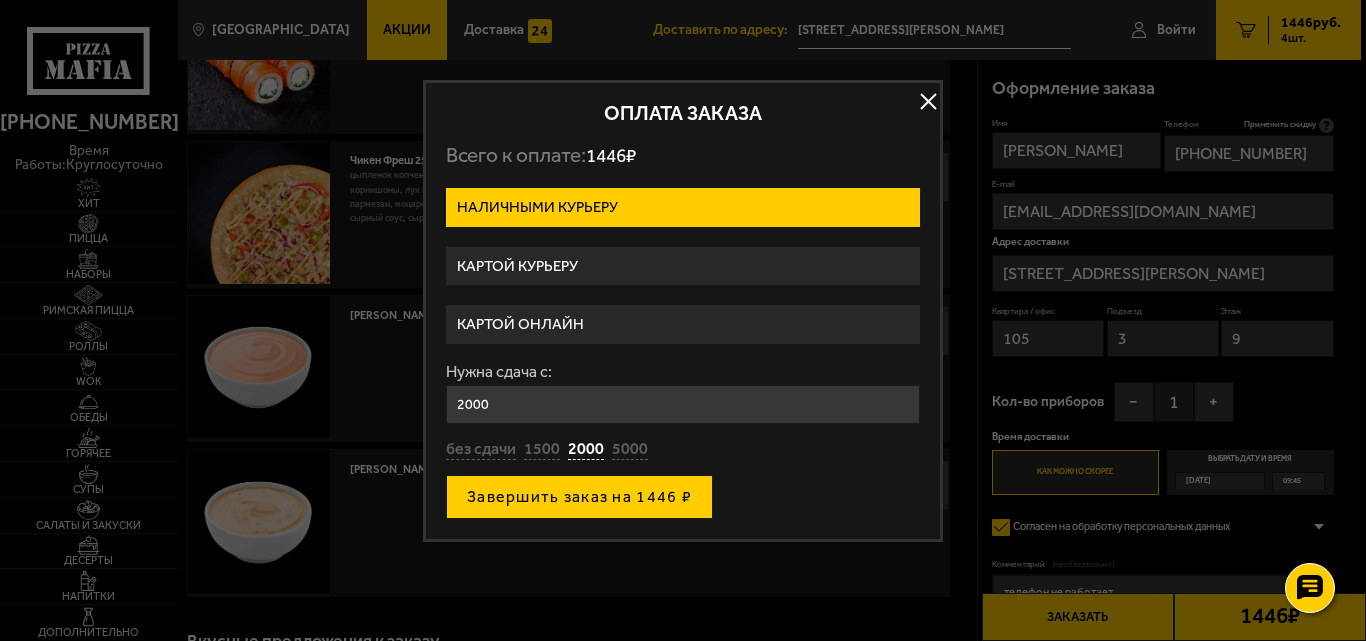 type on "2000" 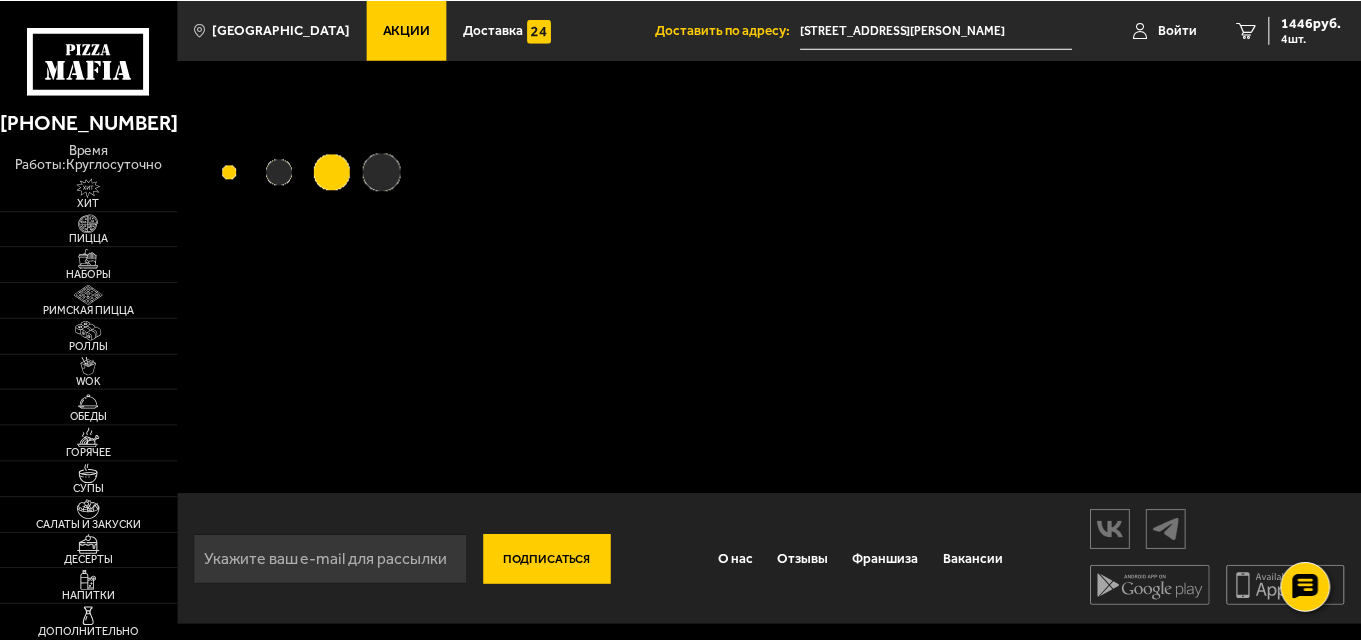 scroll, scrollTop: 0, scrollLeft: 0, axis: both 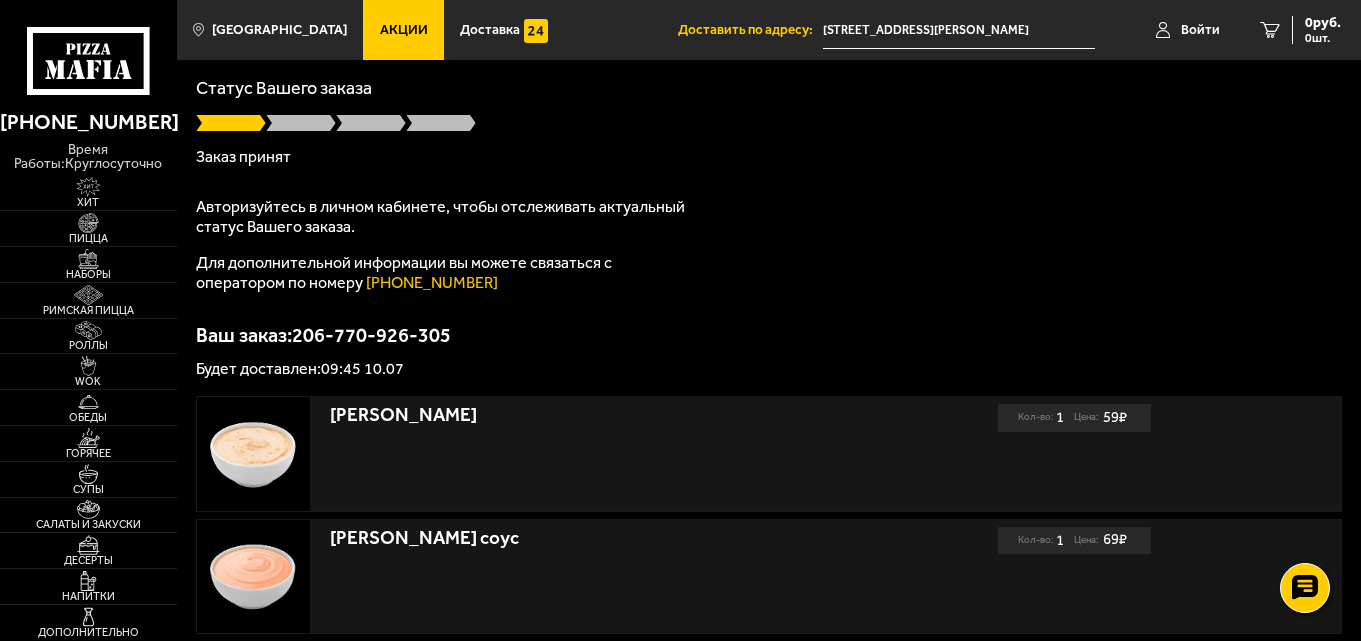 drag, startPoint x: 1360, startPoint y: 44, endPoint x: 1364, endPoint y: 89, distance: 45.17743 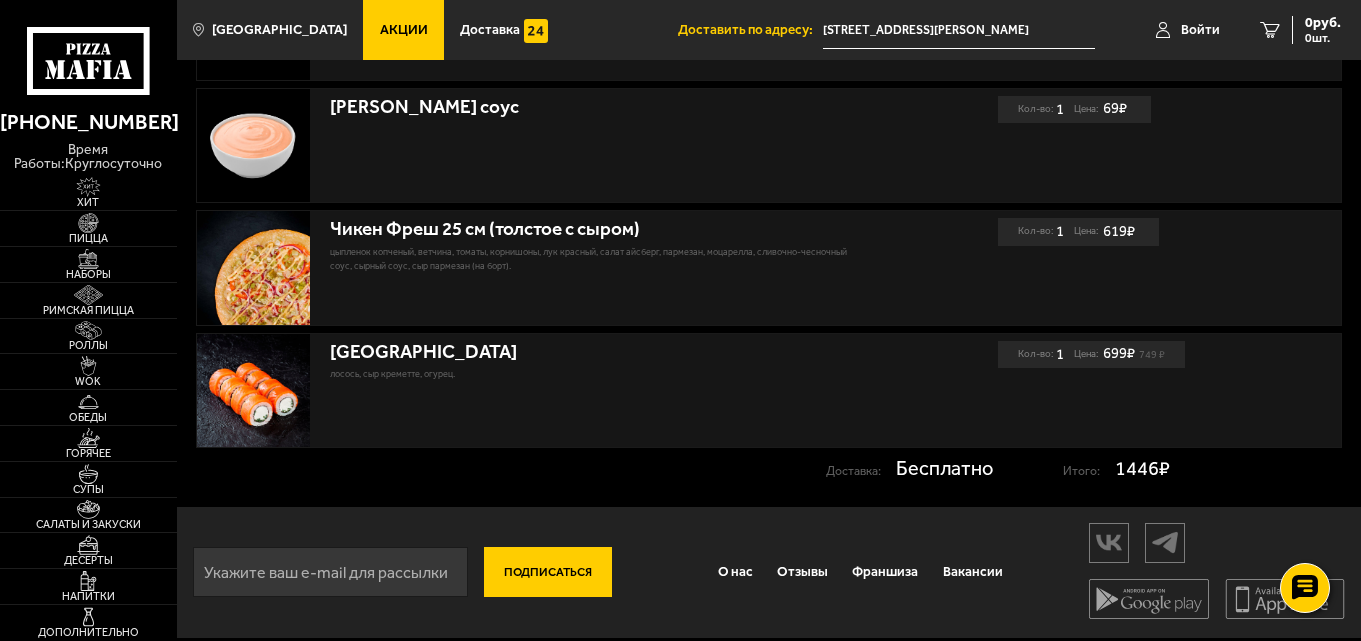scroll, scrollTop: 554, scrollLeft: 0, axis: vertical 